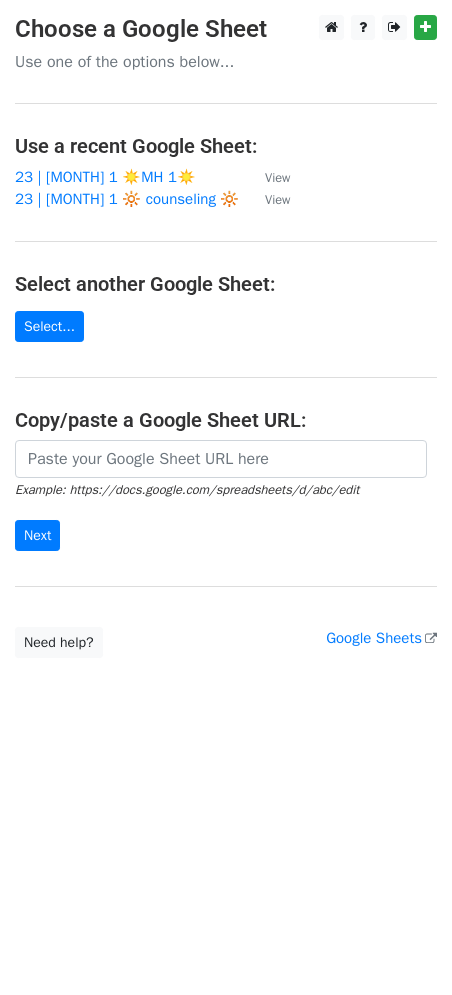 scroll, scrollTop: 0, scrollLeft: 0, axis: both 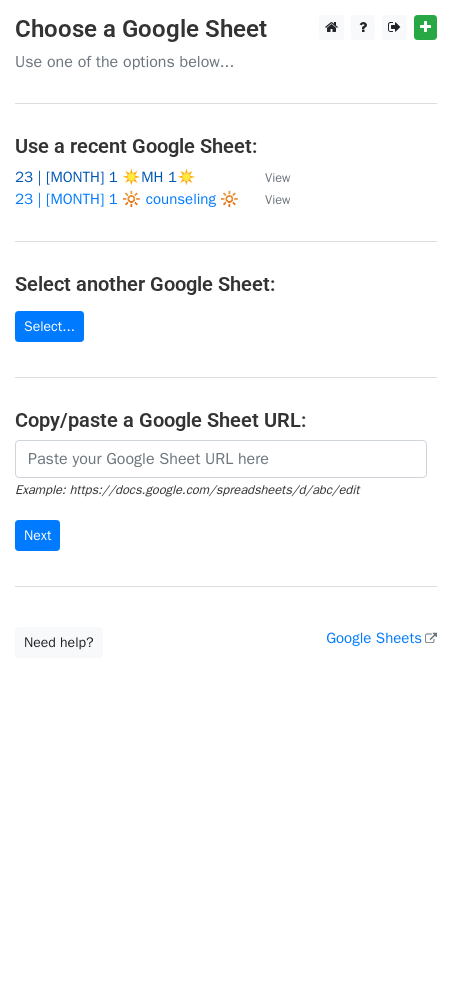 click on "23 | [MONTH] 1 ☀️MH 1☀️" at bounding box center [105, 177] 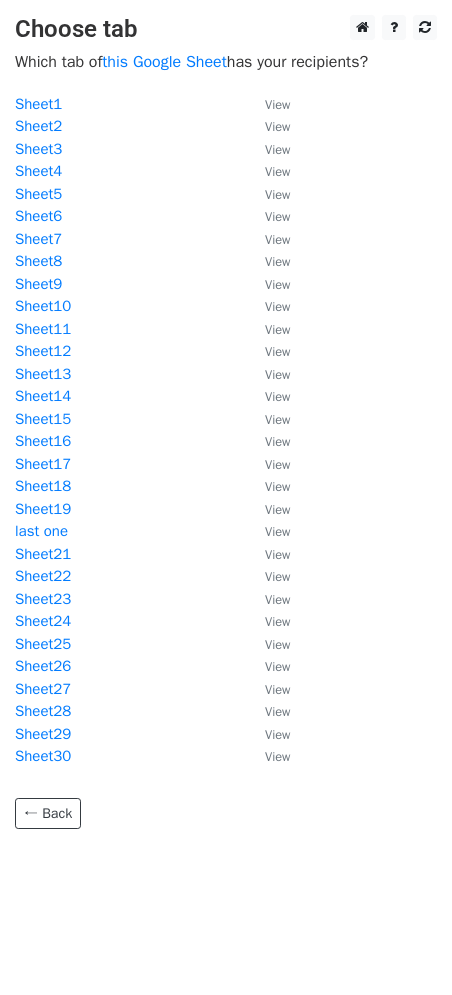 scroll, scrollTop: 0, scrollLeft: 0, axis: both 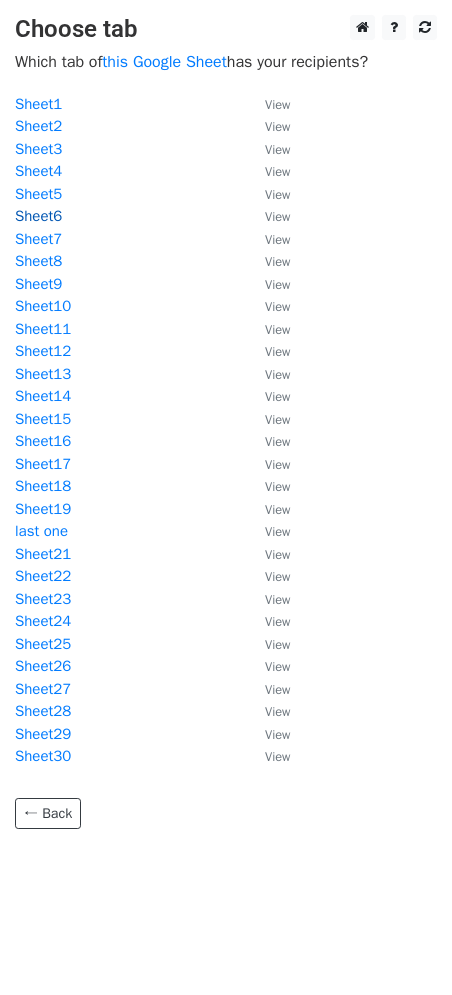 click on "Sheet6" at bounding box center [38, 216] 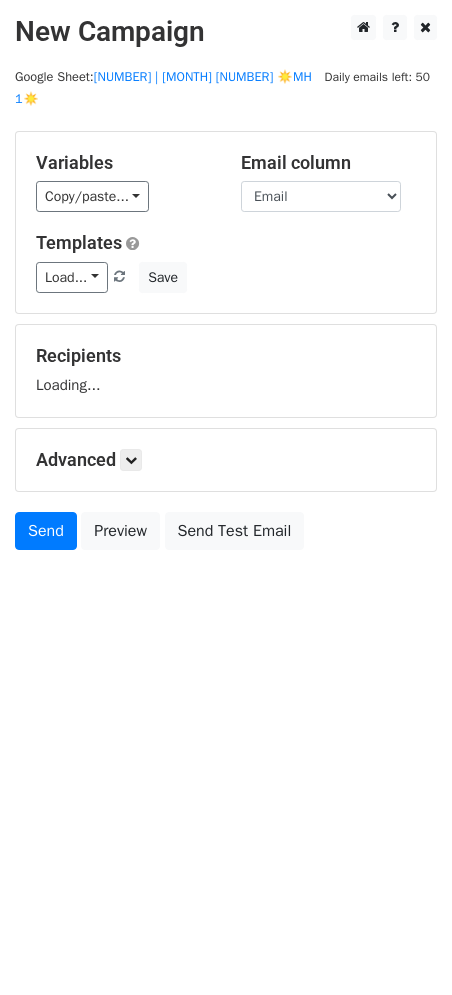 scroll, scrollTop: 0, scrollLeft: 0, axis: both 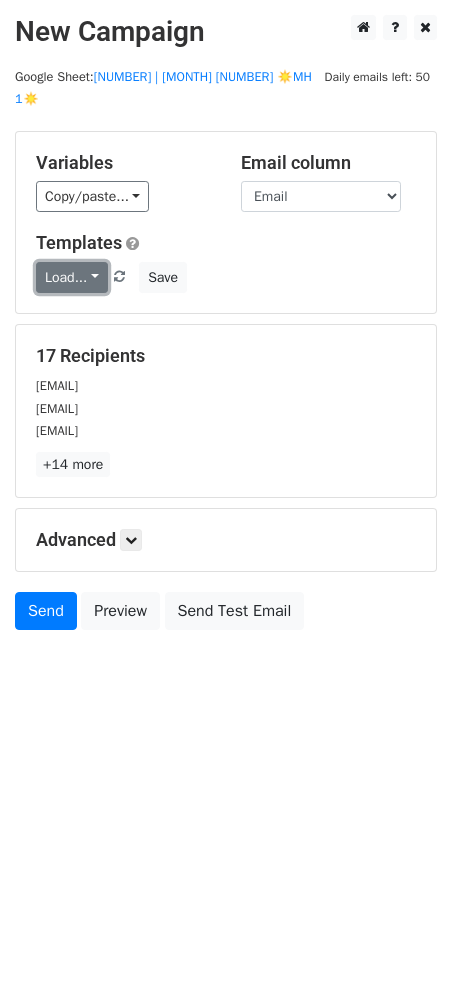 click on "Load..." at bounding box center (72, 277) 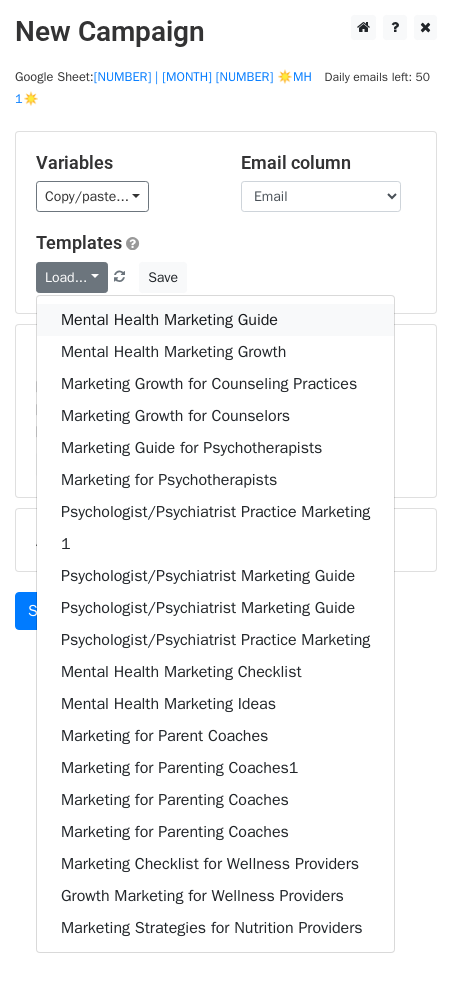 click on "Mental Health Marketing Guide" at bounding box center [215, 320] 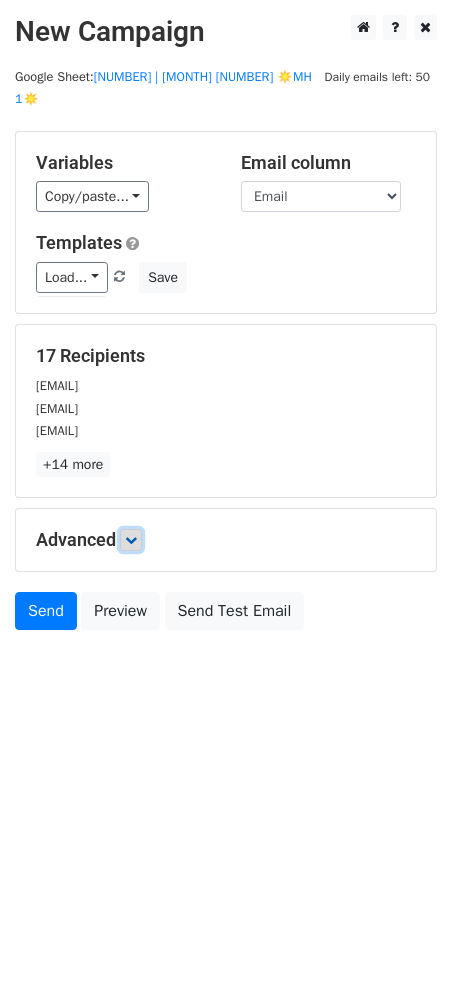 click at bounding box center [131, 540] 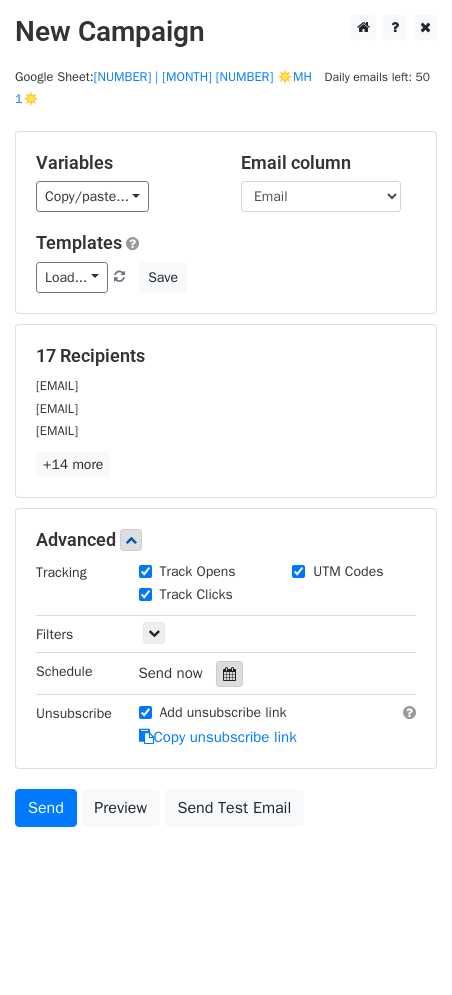 click at bounding box center (229, 674) 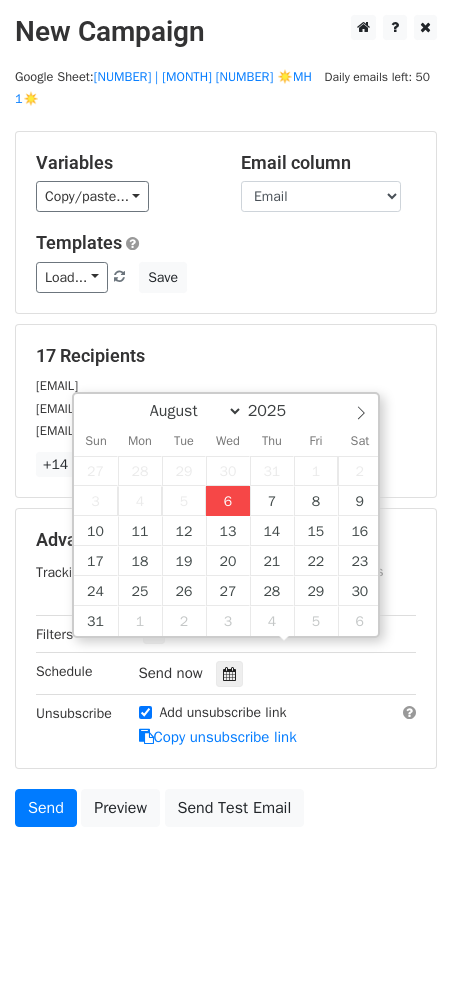 type on "2025-08-06 13:44" 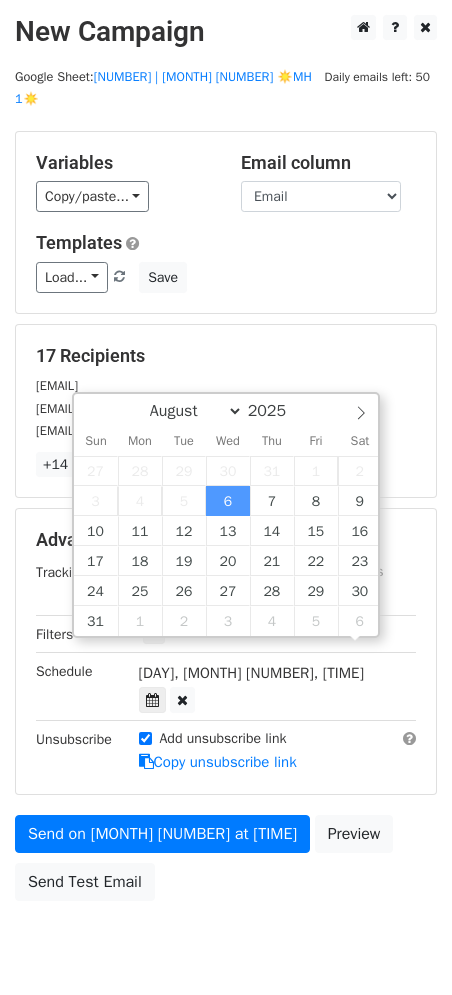 scroll, scrollTop: 0, scrollLeft: 0, axis: both 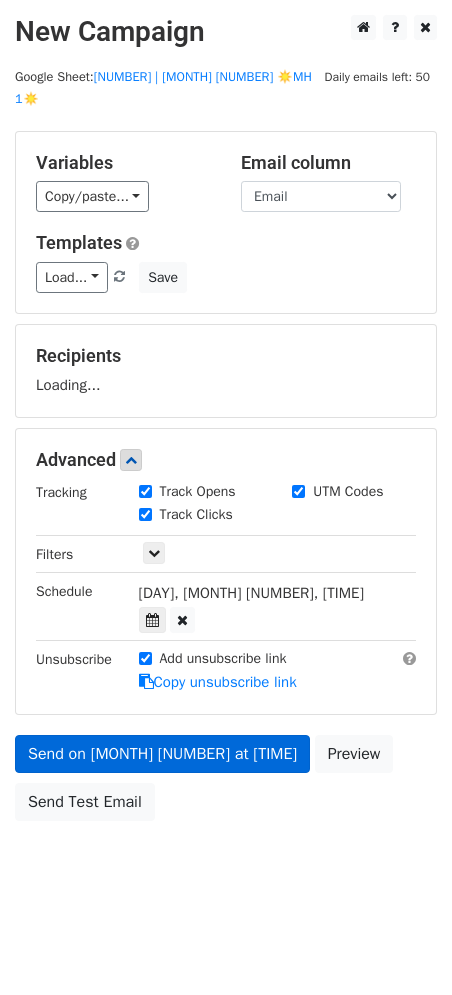 drag, startPoint x: 141, startPoint y: 682, endPoint x: 133, endPoint y: 708, distance: 27.202942 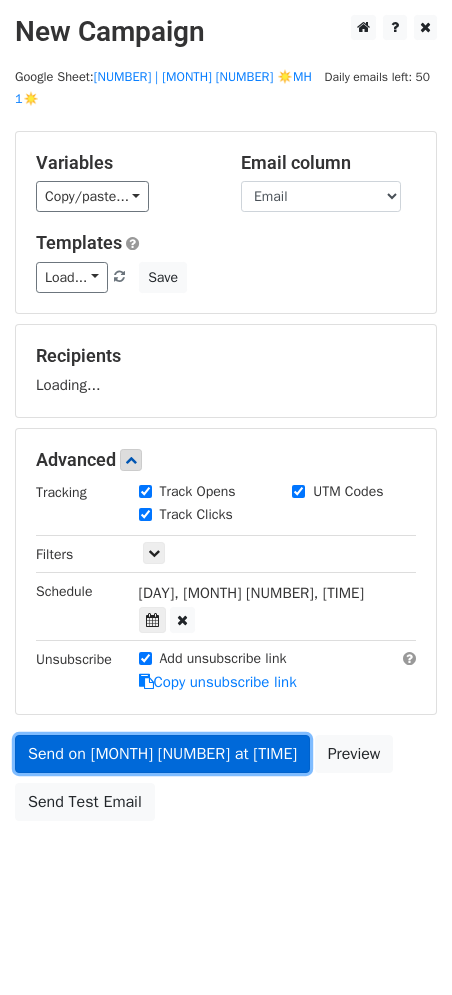 click on "Variables
Copy/paste...
{{Name}}
{{Email}}
Email column
Name
Email
Templates
Load...
Mental Health Marketing Guide
Mental Health Marketing Growth
Marketing Growth for Counseling Practices
Marketing Growth for Counselors
Marketing Guide for Psychotherapists
Marketing for Psychotherapists
Psychologist/Psychiatrist Practice Marketing
1
Psychologist/Psychiatrist Marketing Guide
Psychologist/Psychiatrist Marketing Guide
Psychologist/Psychiatrist Practice Marketing
Mental Health Marketing Checklist
Mental Health Marketing Ideas
Marketing for Parent Coaches
Marketing for Parenting Coaches1
Marketing for Parenting Coaches
Marketing for Parenting Coaches
Marketing Checklist for Wellness Providers
Growth Marketing for Wellness Providers
Marketing Strategies for Nutrition Providers
Save
Recipients Loading...
Advanced
Tracking
Track Opens" at bounding box center [226, 481] 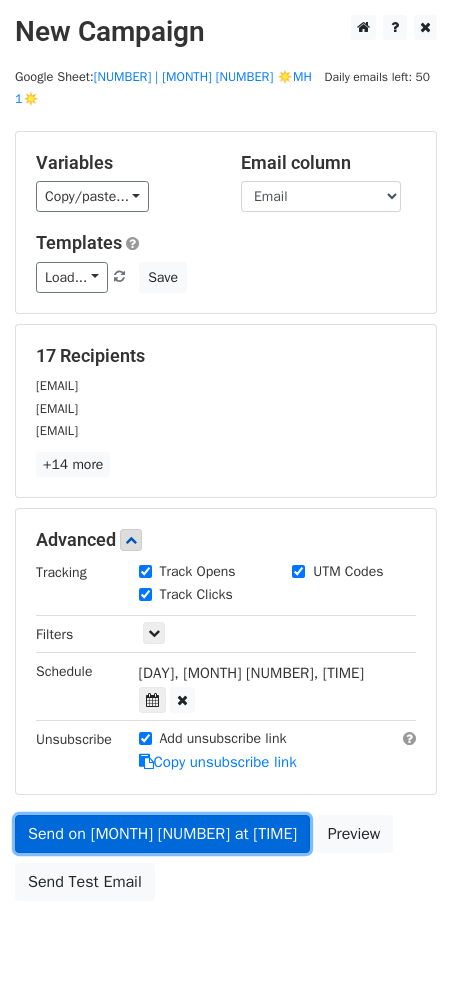 click on "Send on Aug 6 at 1:44pm" at bounding box center (162, 834) 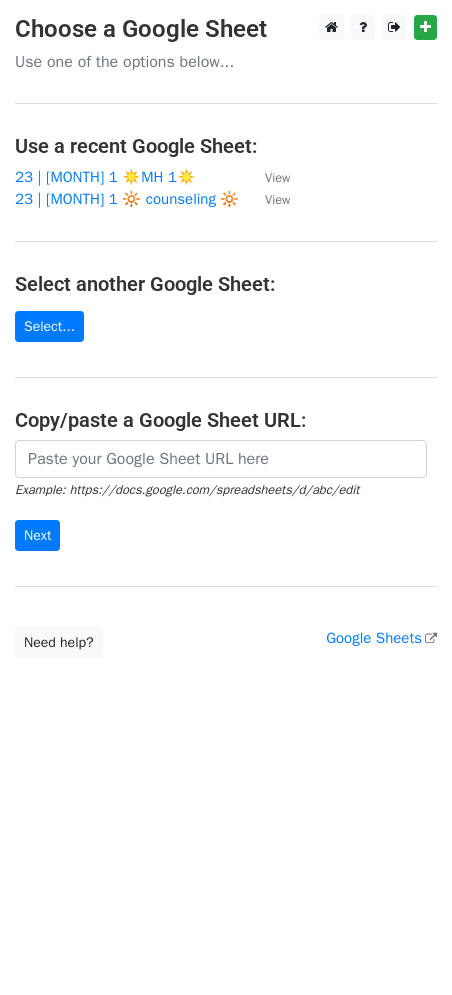 scroll, scrollTop: 0, scrollLeft: 0, axis: both 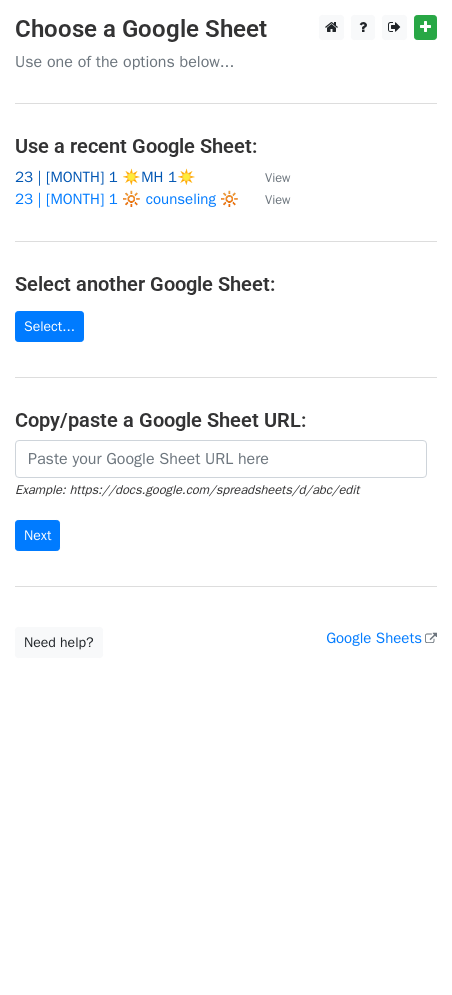 click on "23 | [MONTH] 1 ☀️MH 1☀️" at bounding box center (105, 177) 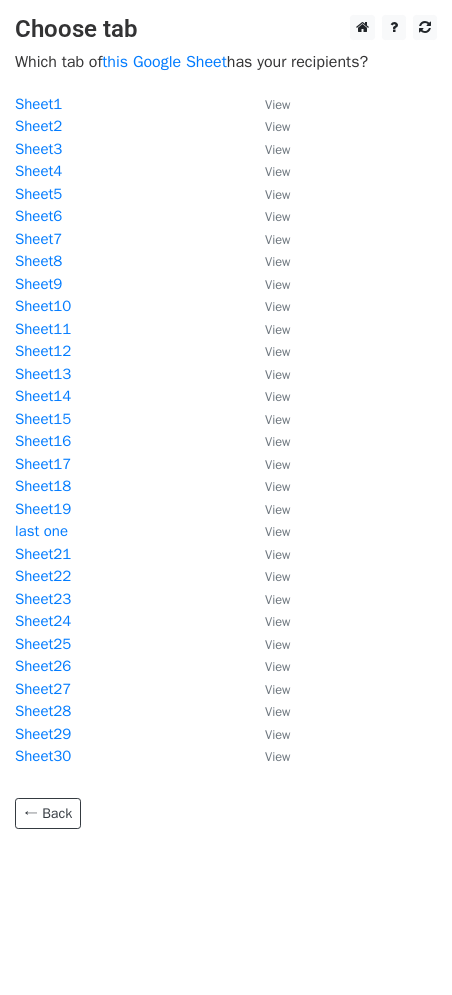 scroll, scrollTop: 0, scrollLeft: 0, axis: both 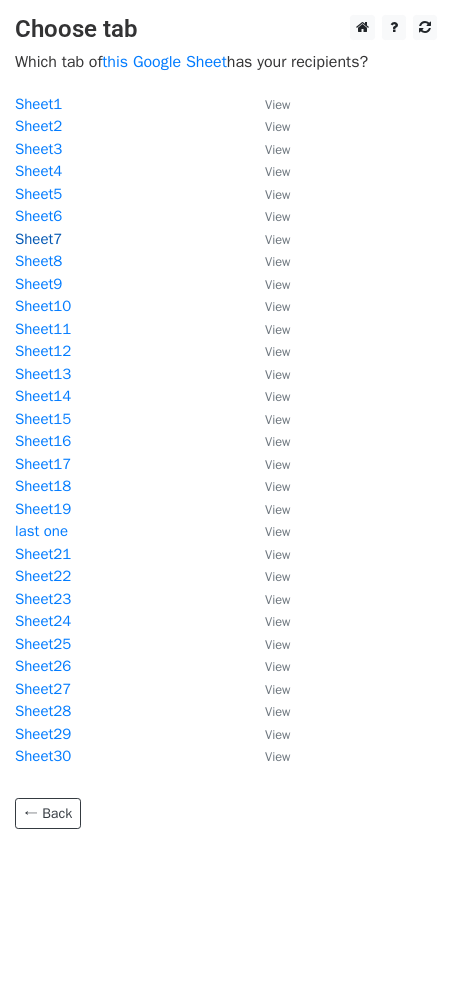 click on "Sheet7" at bounding box center [38, 239] 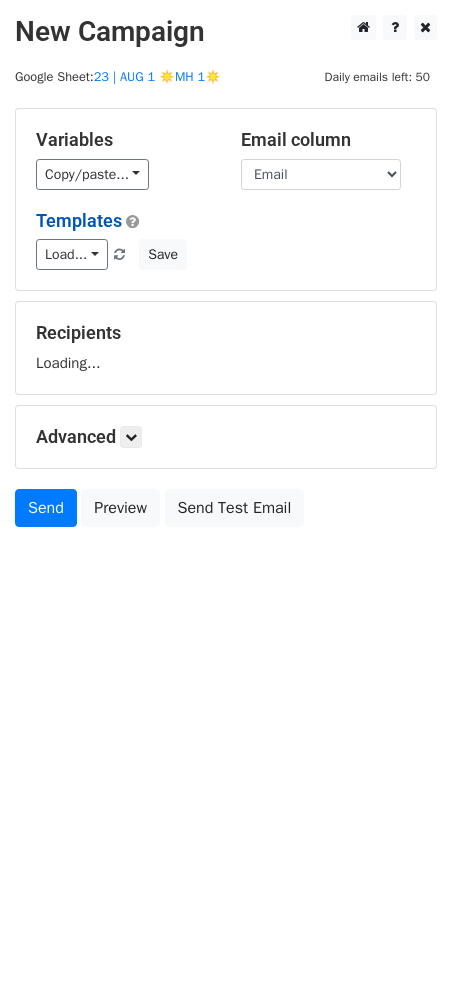 scroll, scrollTop: 0, scrollLeft: 0, axis: both 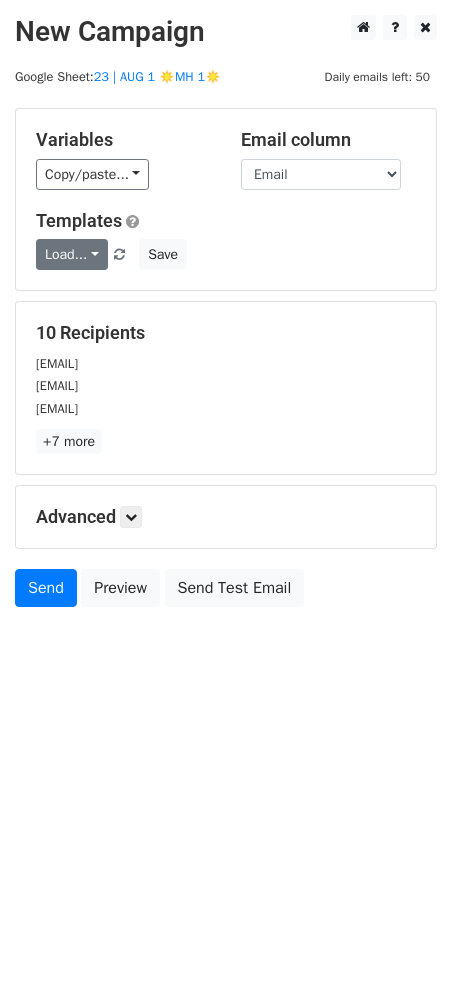 click on "Load..." at bounding box center [72, 254] 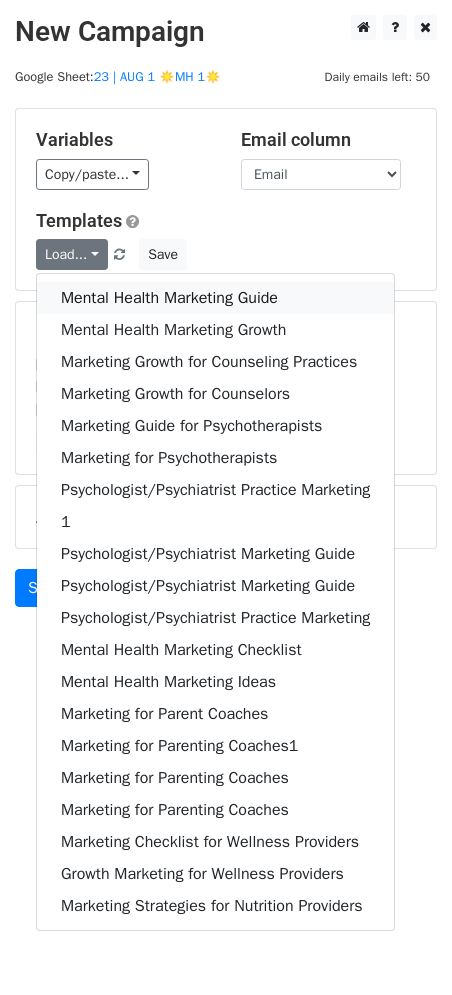 click on "Mental Health Marketing Guide" at bounding box center (215, 298) 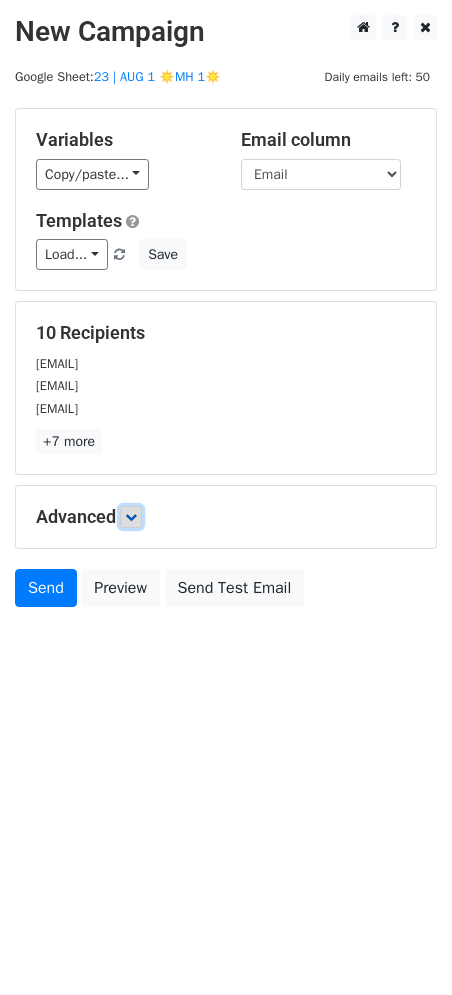 click at bounding box center [131, 517] 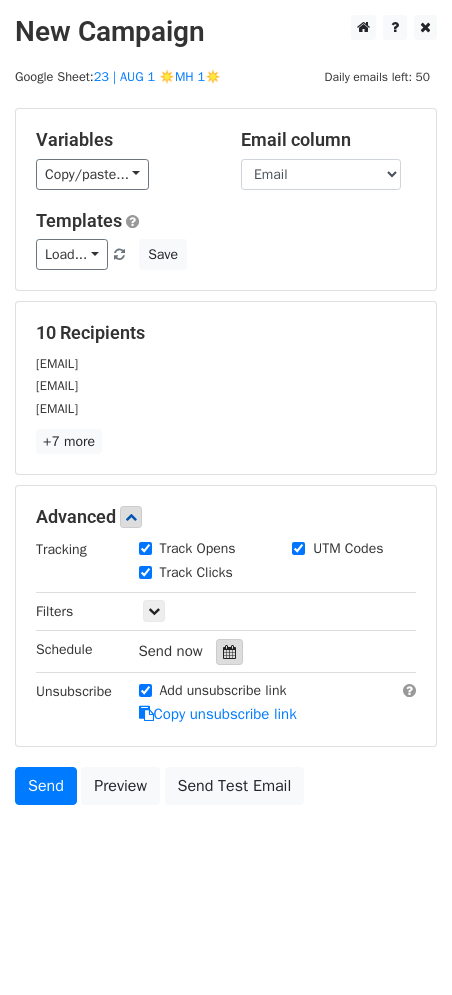click at bounding box center (229, 652) 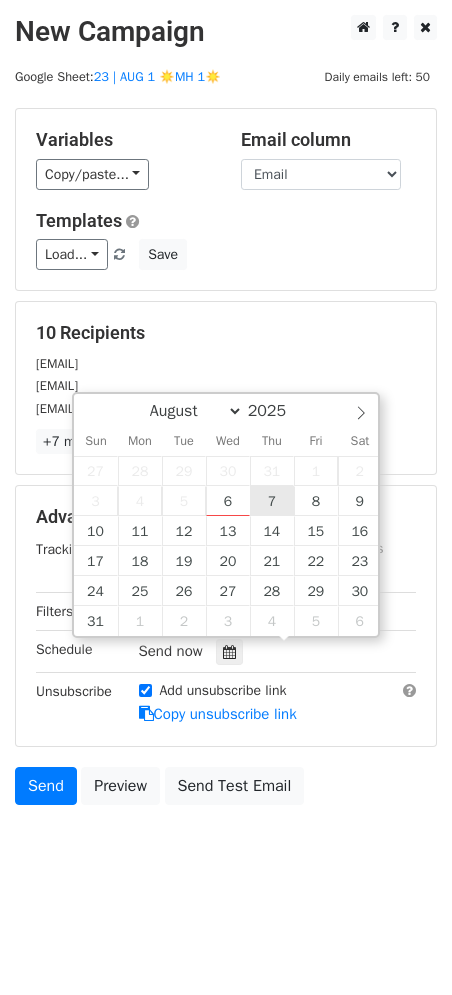 type on "2025-08-07 12:00" 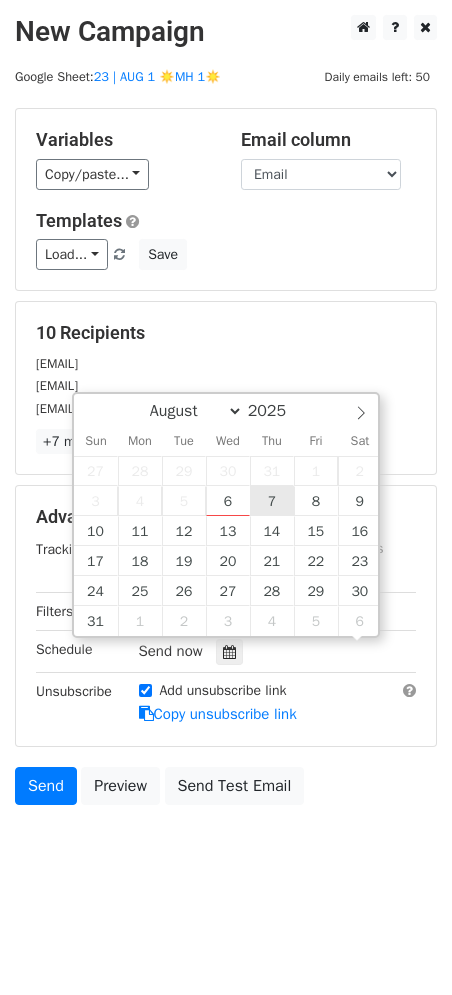 scroll, scrollTop: 0, scrollLeft: 0, axis: both 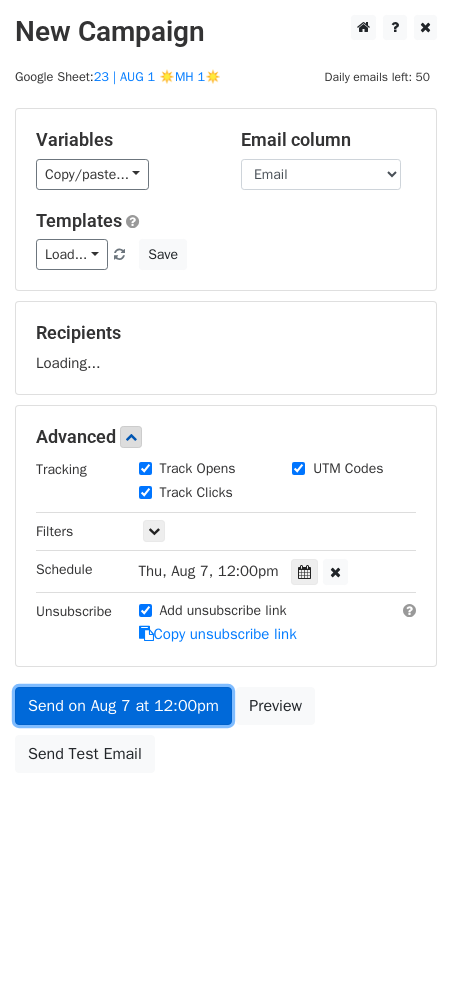 click on "Send on Aug 7 at 12:00pm" at bounding box center (123, 706) 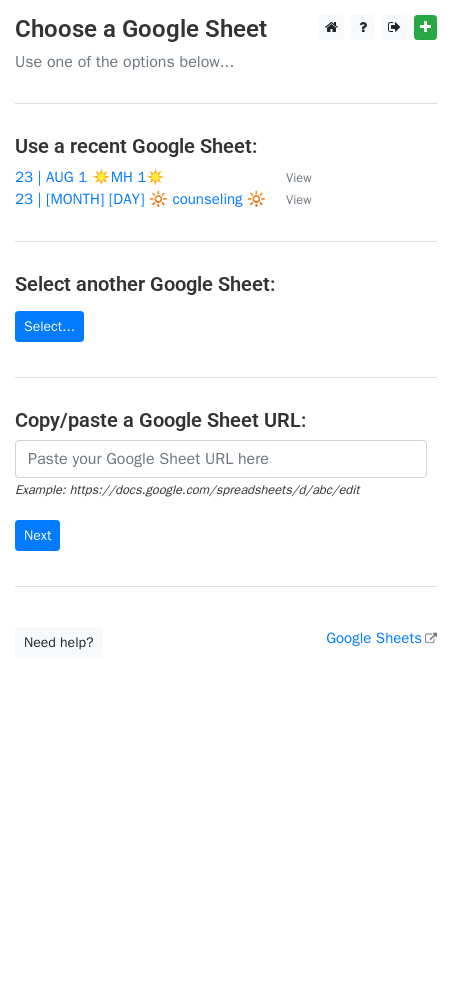 scroll, scrollTop: 0, scrollLeft: 0, axis: both 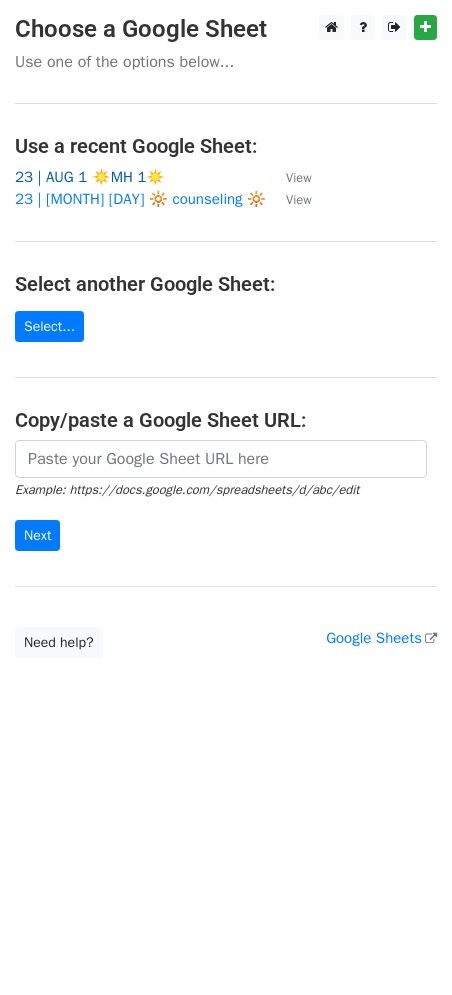 click on "23 | AUG 1 ☀️MH 1☀️" at bounding box center (90, 177) 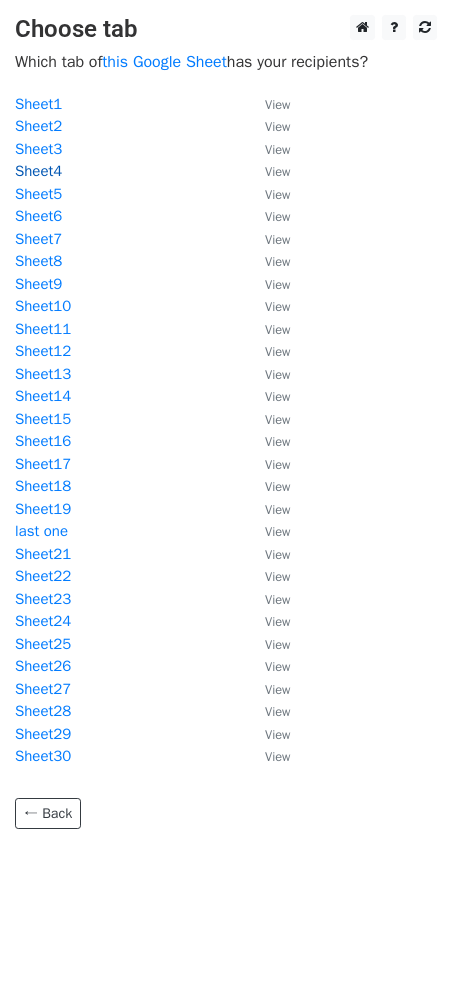 scroll, scrollTop: 0, scrollLeft: 0, axis: both 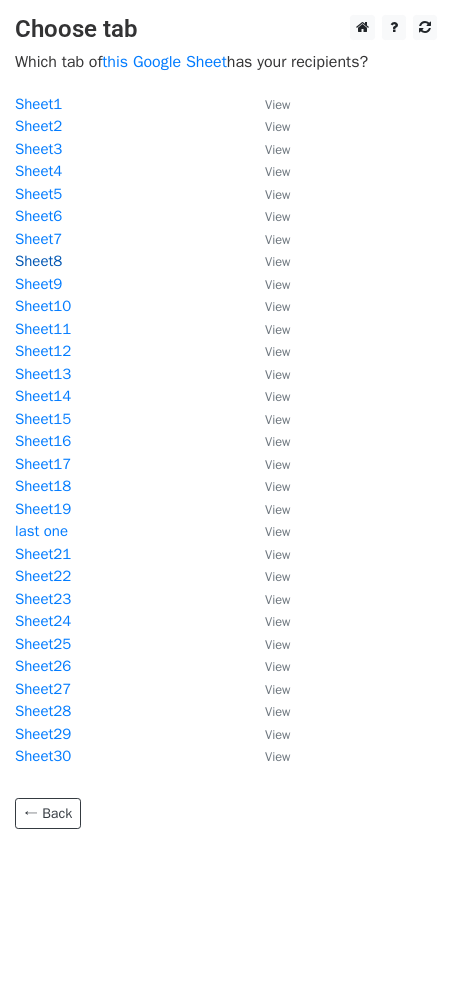 click on "Sheet8" at bounding box center (38, 261) 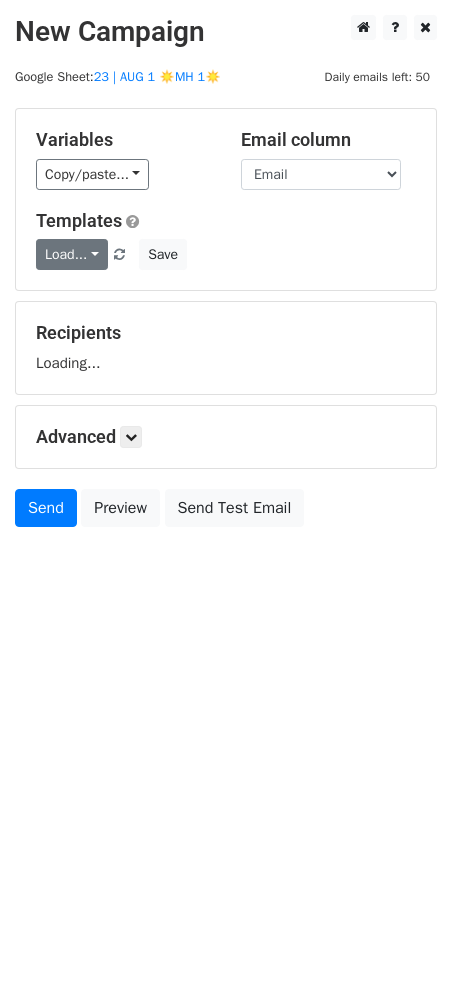 scroll, scrollTop: 0, scrollLeft: 0, axis: both 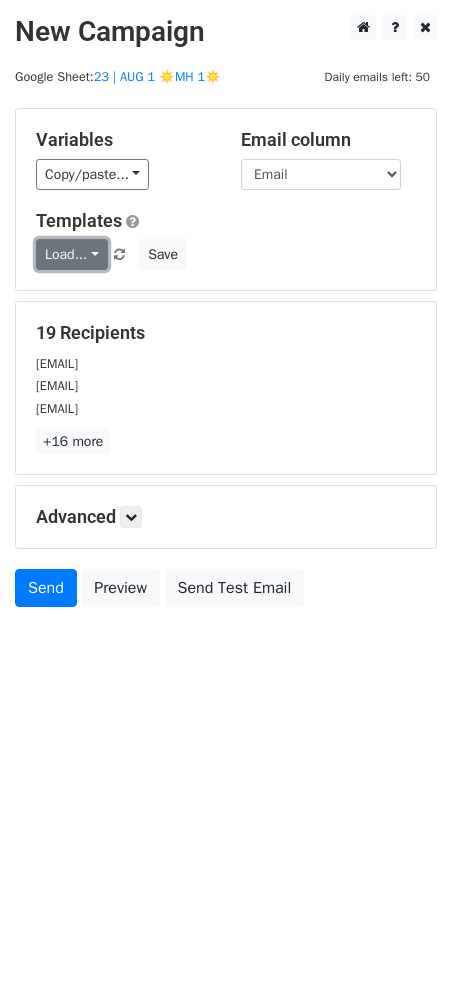 click on "Load..." at bounding box center [72, 254] 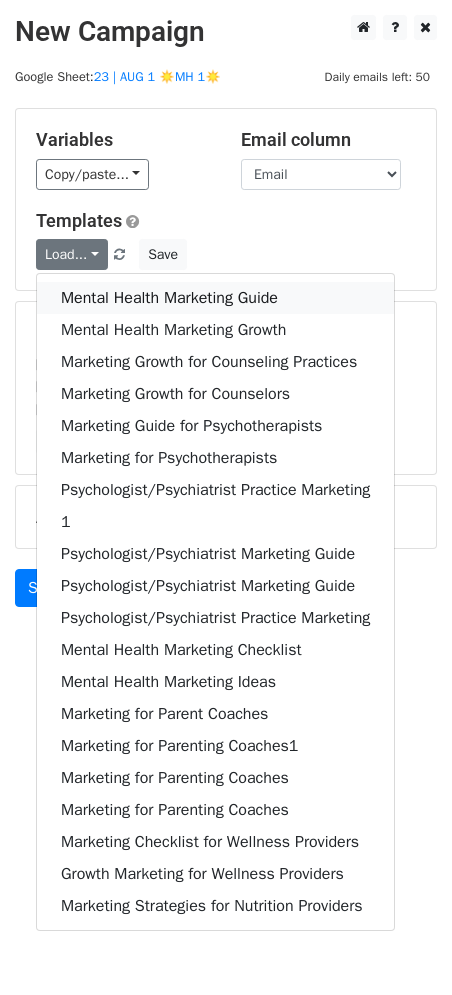 click on "Mental Health Marketing Guide" at bounding box center [215, 298] 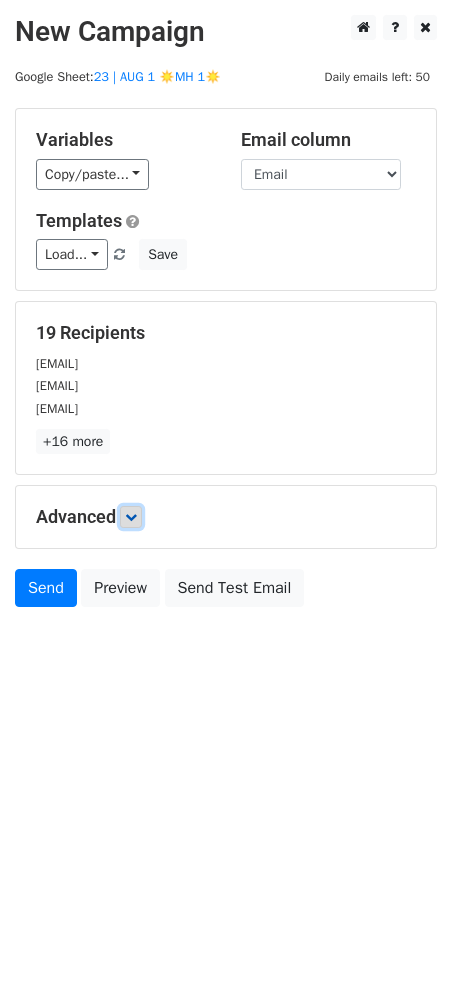 click at bounding box center [131, 517] 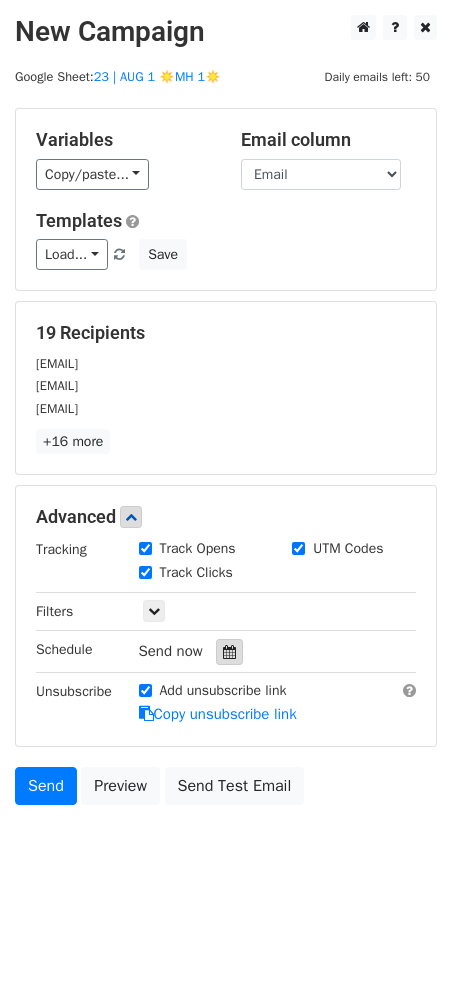 click at bounding box center [229, 652] 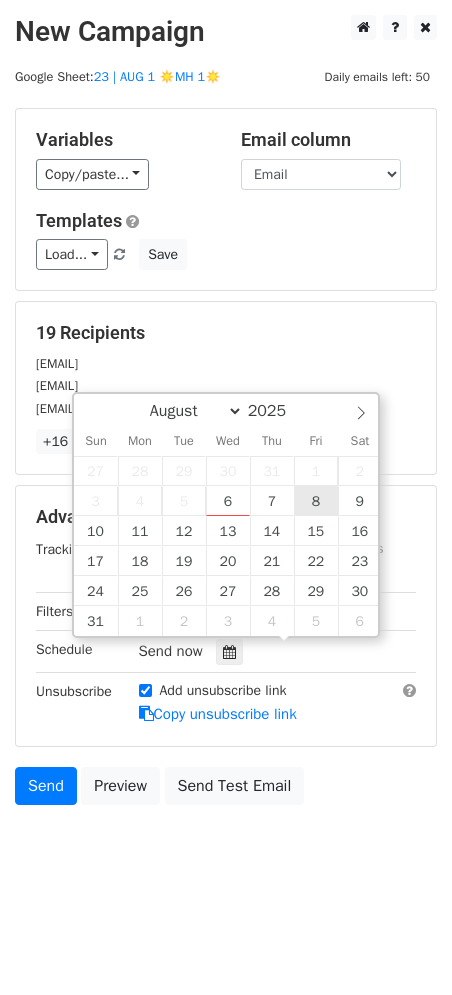 type on "2025-08-08 12:00" 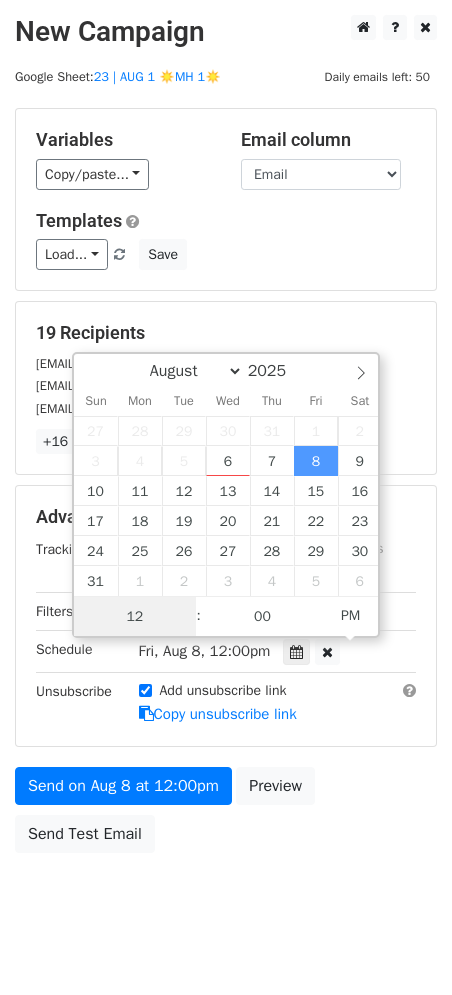 scroll, scrollTop: 0, scrollLeft: 0, axis: both 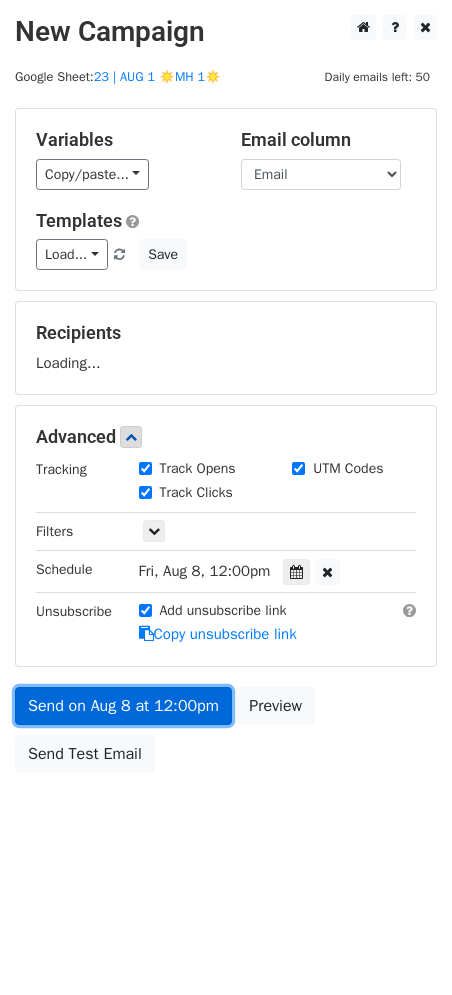 click on "Send on Aug 8 at 12:00pm" at bounding box center [123, 706] 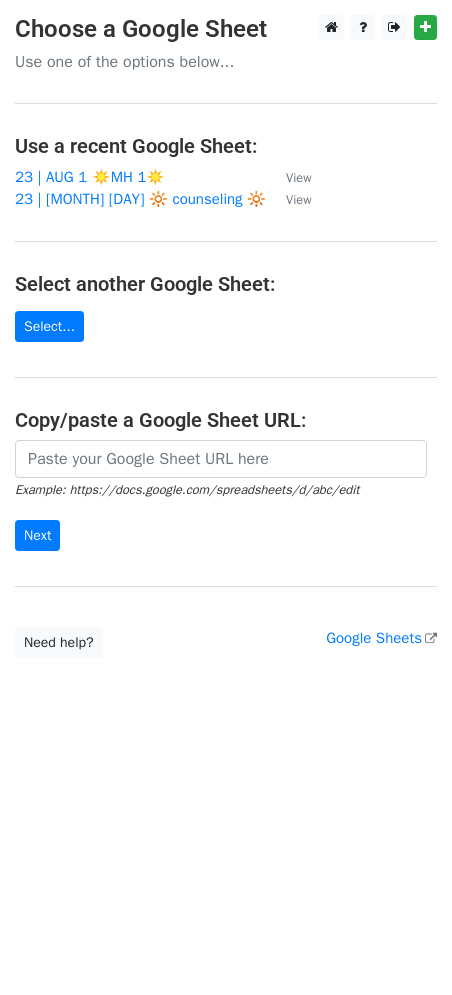 scroll, scrollTop: 0, scrollLeft: 0, axis: both 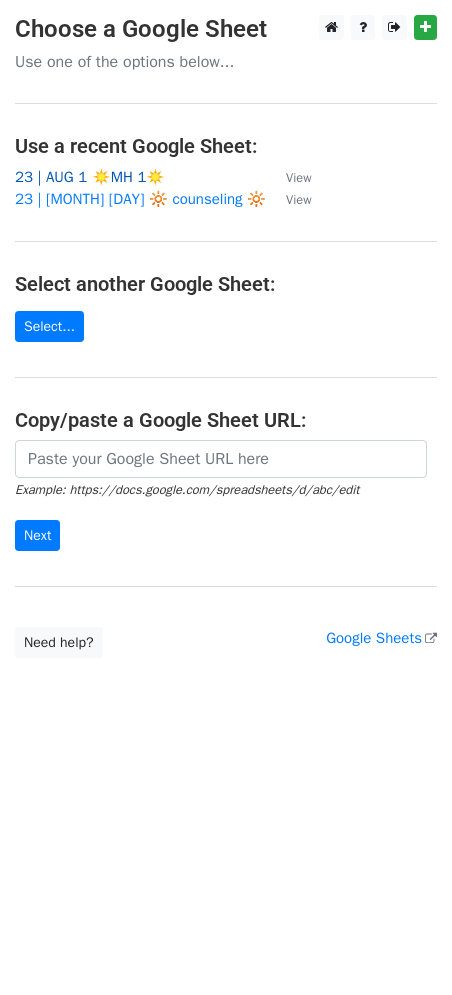 click on "23 | AUG 1 ☀️MH 1☀️" at bounding box center (90, 177) 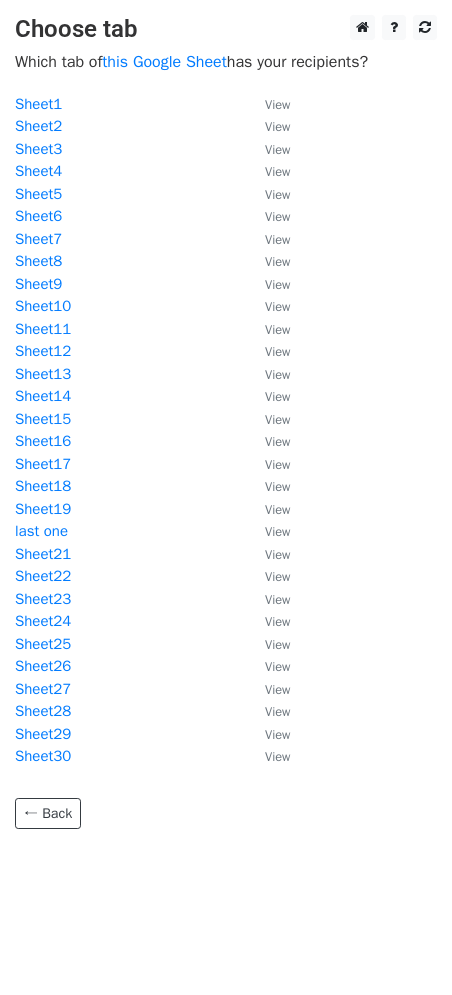 scroll, scrollTop: 0, scrollLeft: 0, axis: both 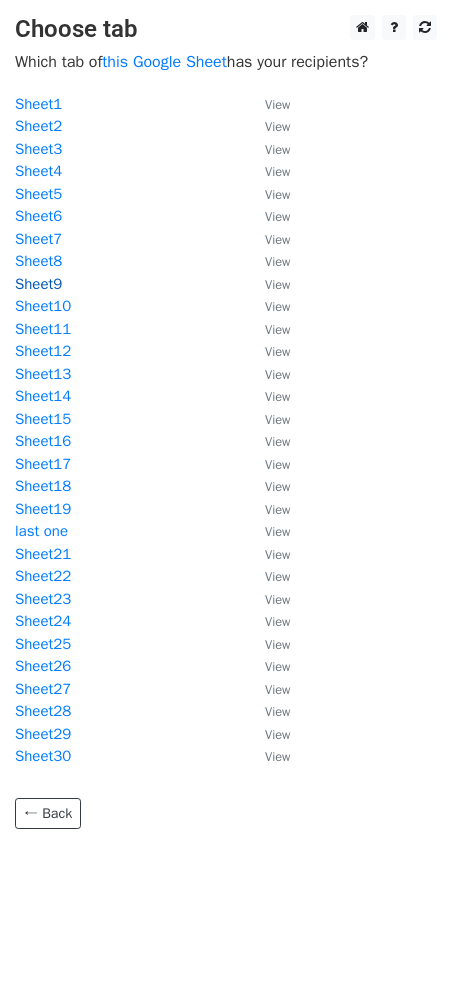click on "Sheet9" at bounding box center (38, 284) 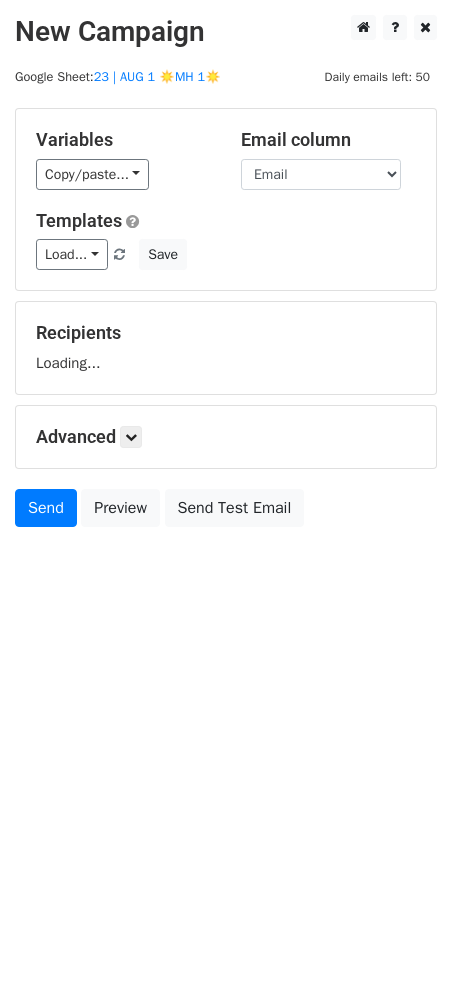 scroll, scrollTop: 0, scrollLeft: 0, axis: both 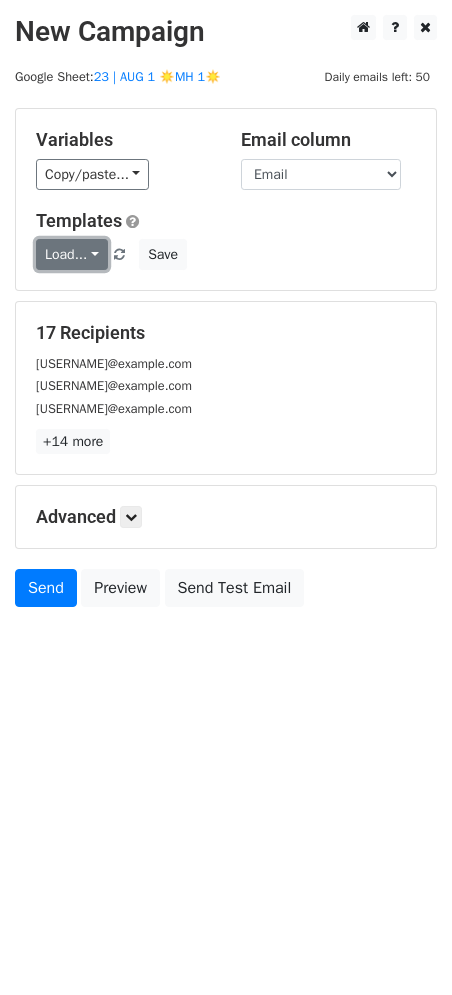 click on "Load..." at bounding box center [72, 254] 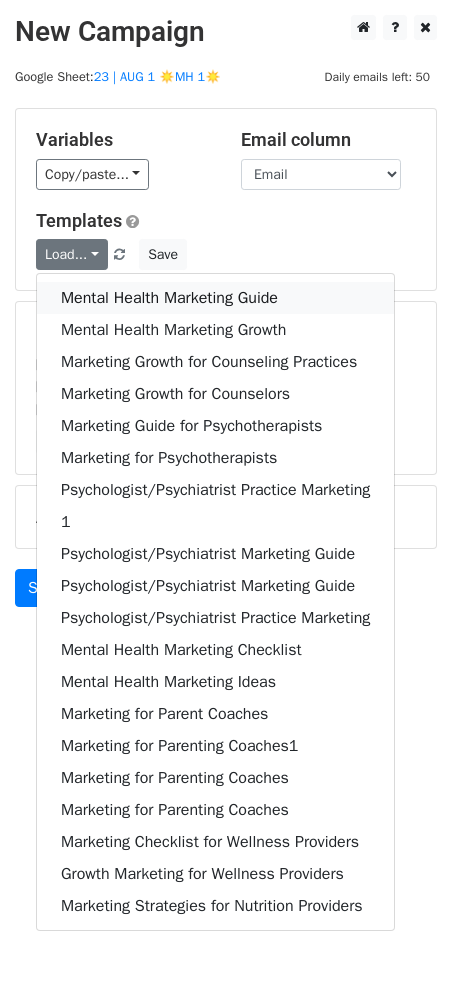 click on "Mental Health Marketing Guide" at bounding box center [215, 298] 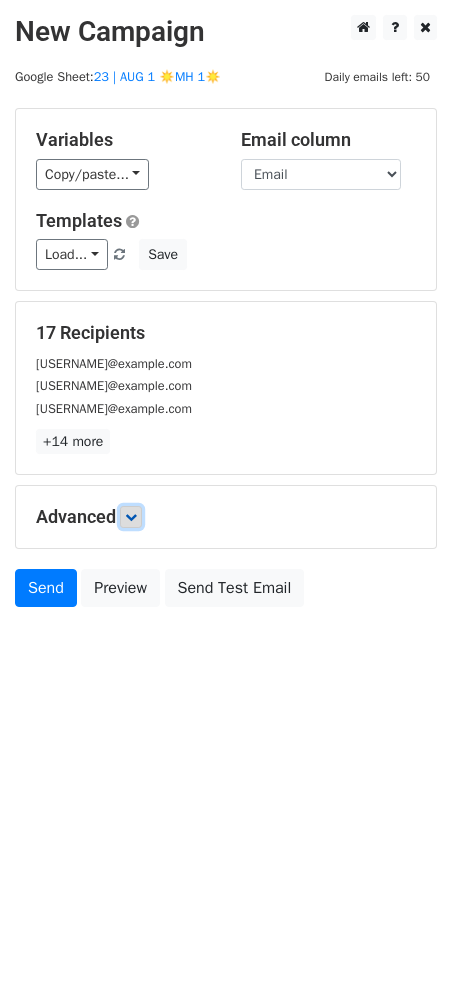 click at bounding box center [131, 517] 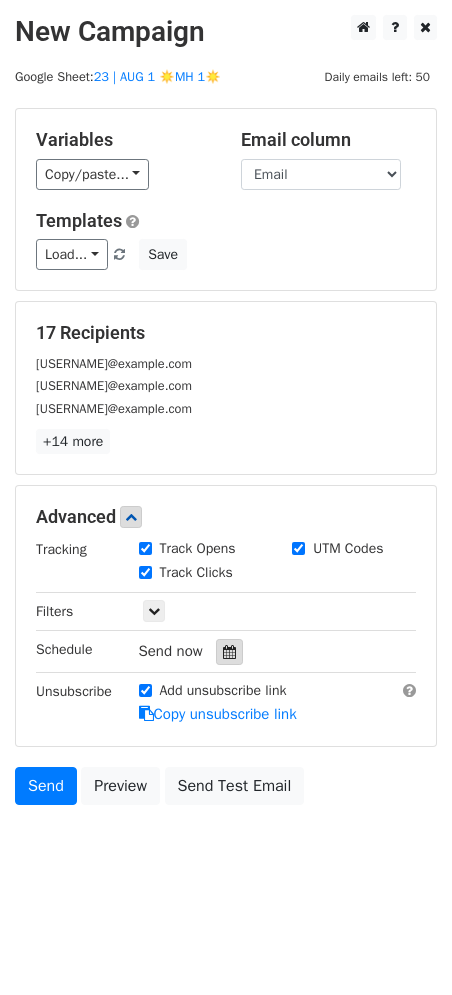 click at bounding box center (229, 652) 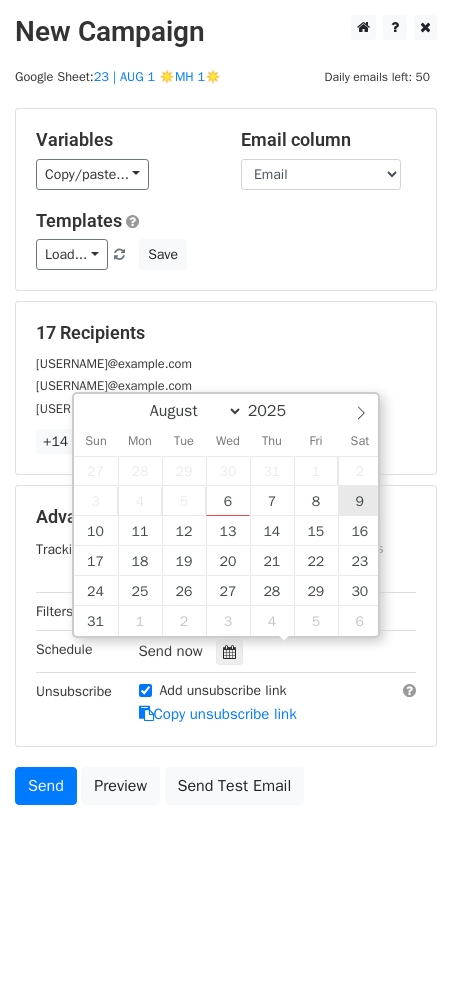 type on "2025-08-09 12:00" 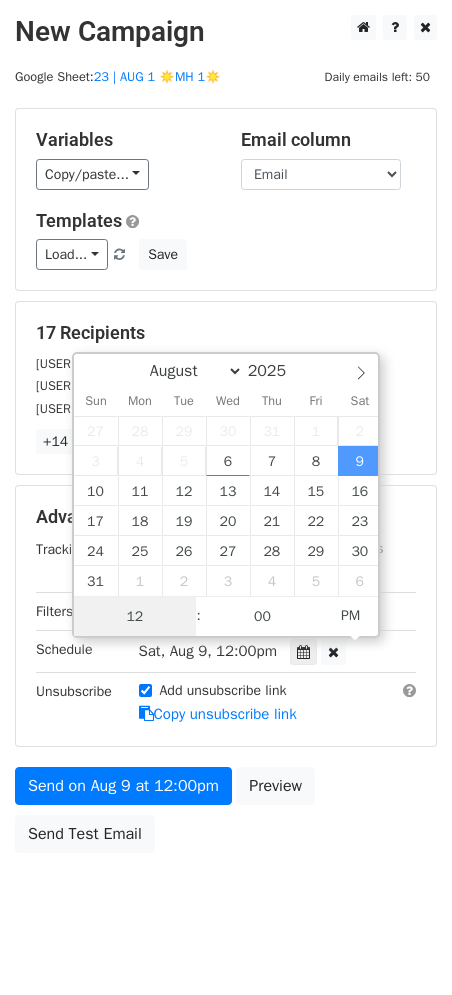 scroll, scrollTop: 0, scrollLeft: 0, axis: both 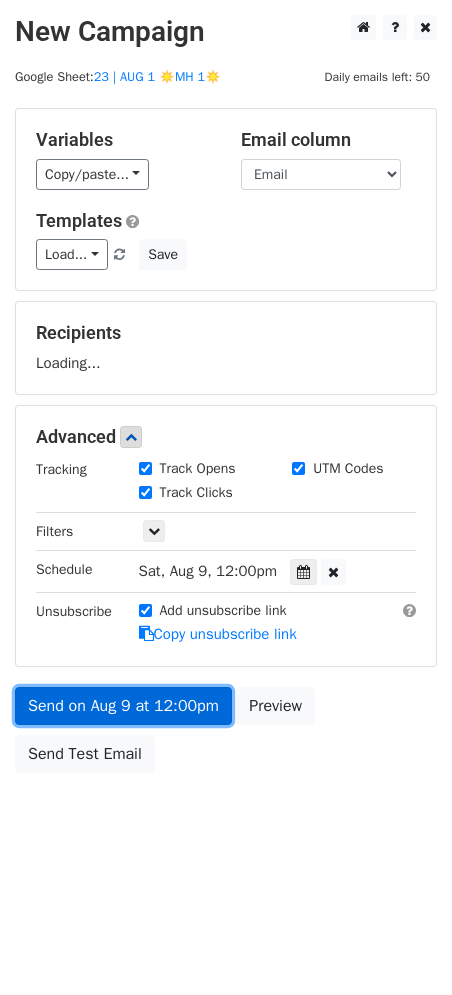 click on "Send on Aug 9 at 12:00pm" at bounding box center (123, 706) 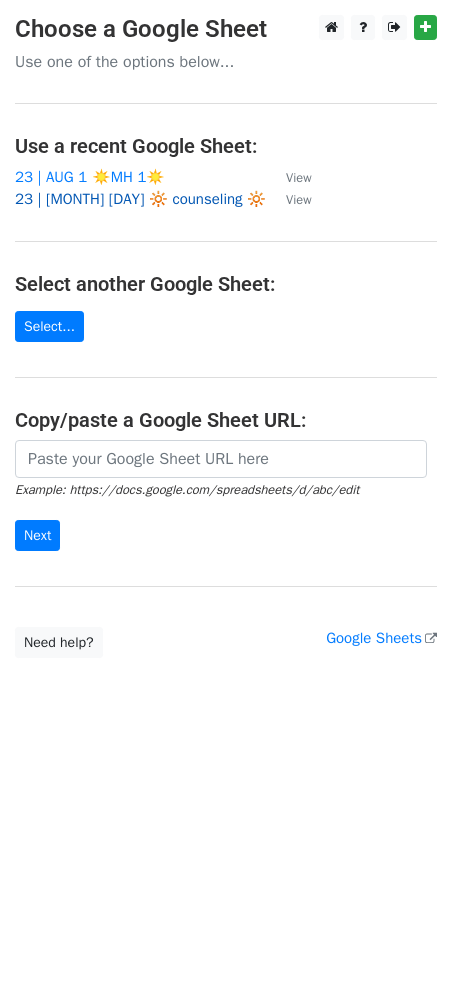 scroll, scrollTop: 0, scrollLeft: 0, axis: both 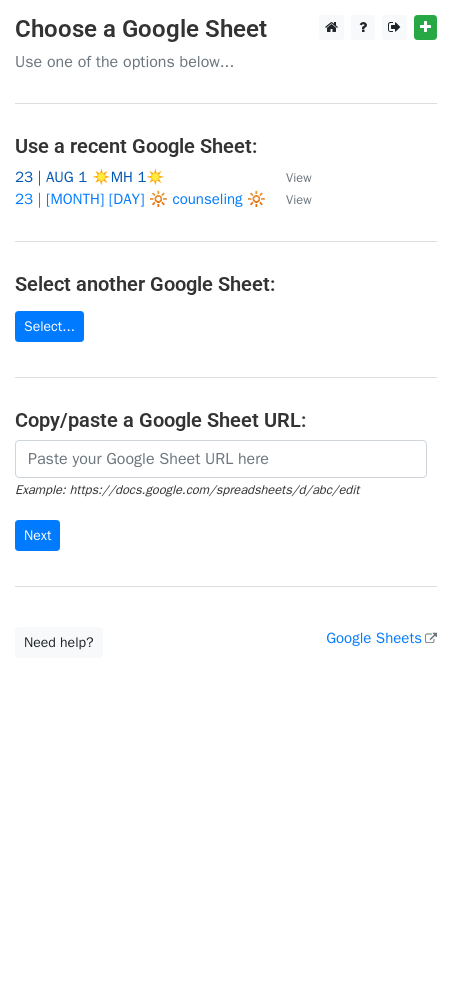 click on "23 | AUG 1 ☀️MH 1☀️" at bounding box center [90, 177] 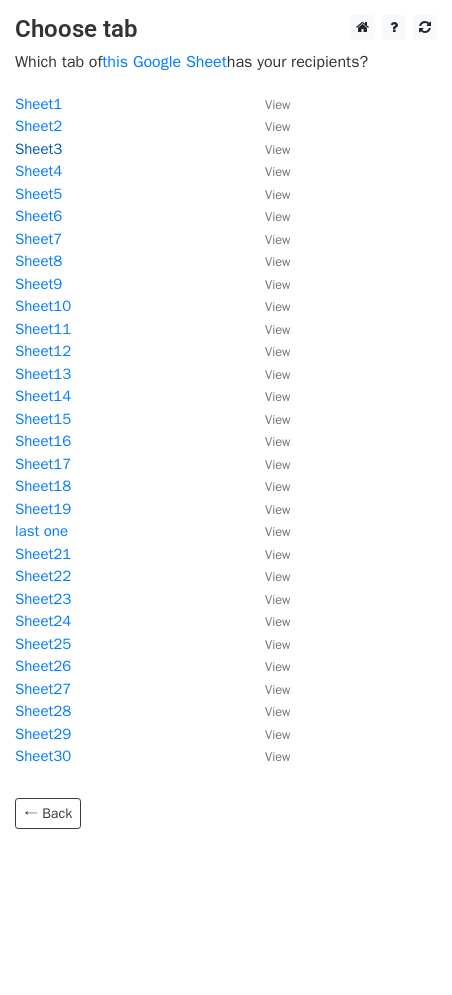 scroll, scrollTop: 0, scrollLeft: 0, axis: both 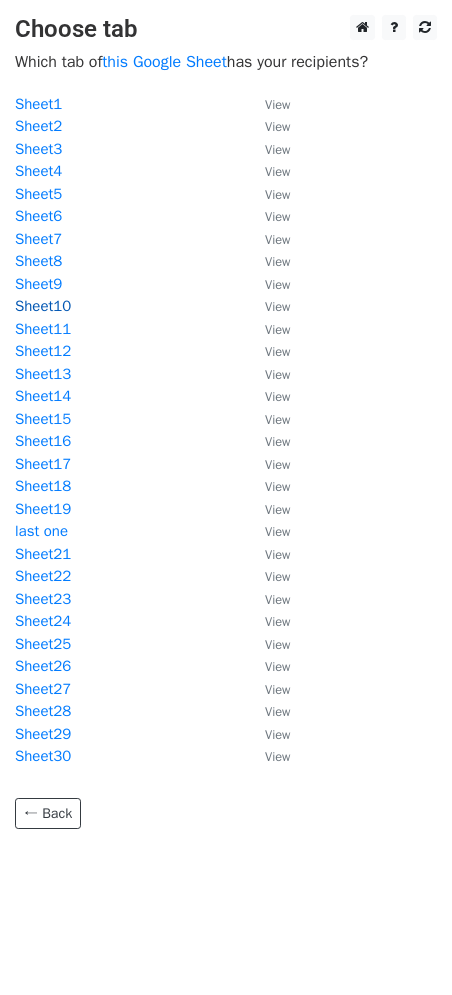 click on "Sheet10" at bounding box center (43, 306) 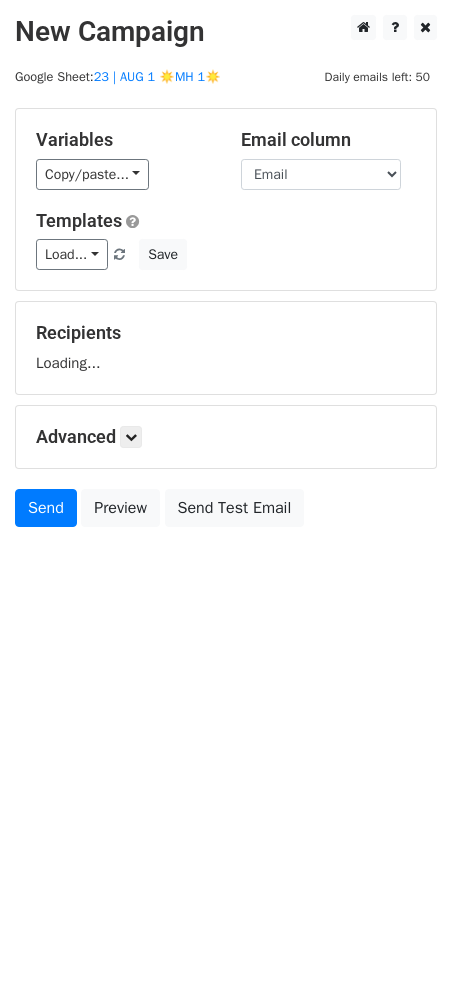 scroll, scrollTop: 0, scrollLeft: 0, axis: both 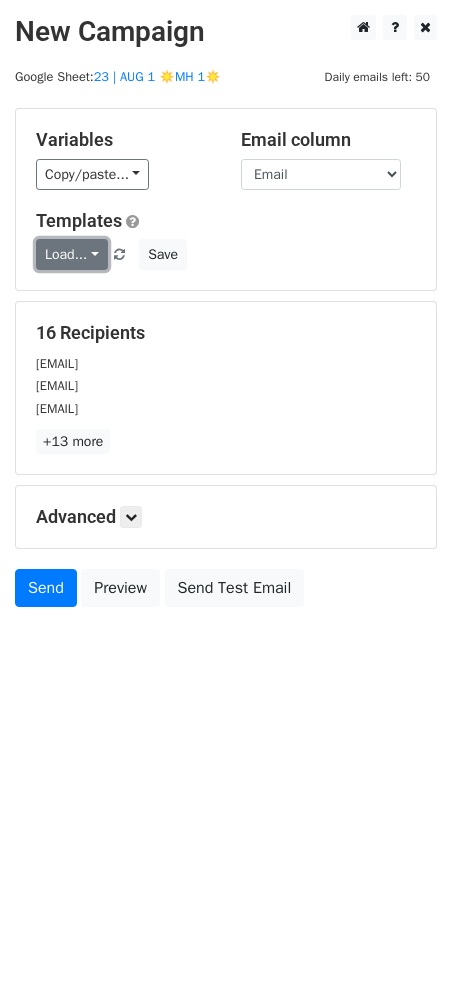 click on "Load..." at bounding box center (72, 254) 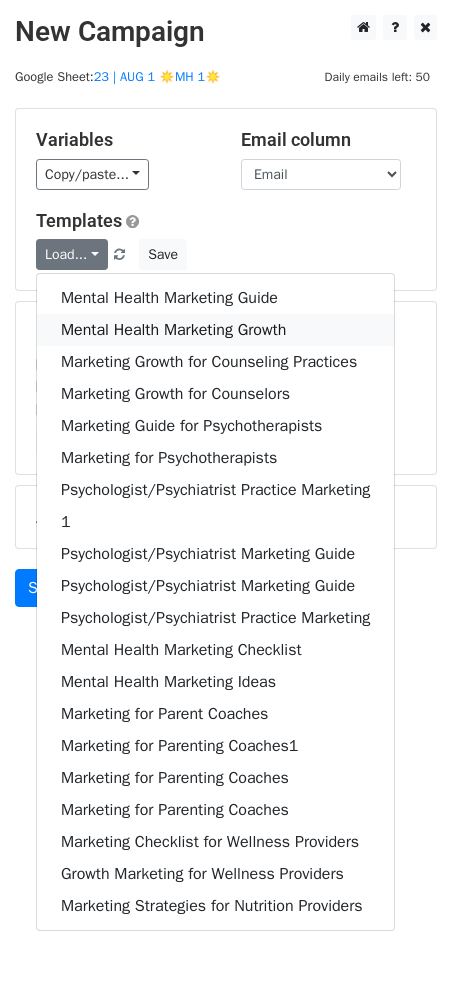 click on "Mental Health Marketing Growth" at bounding box center (215, 330) 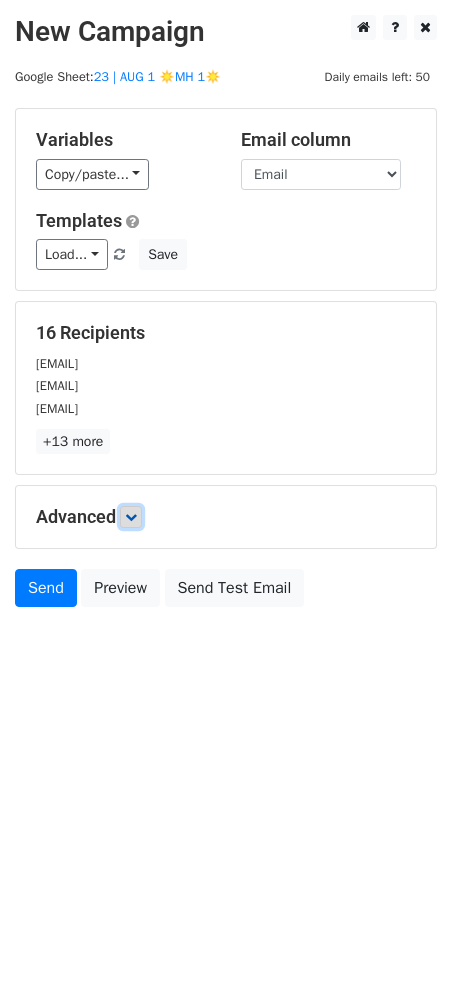 click at bounding box center (131, 517) 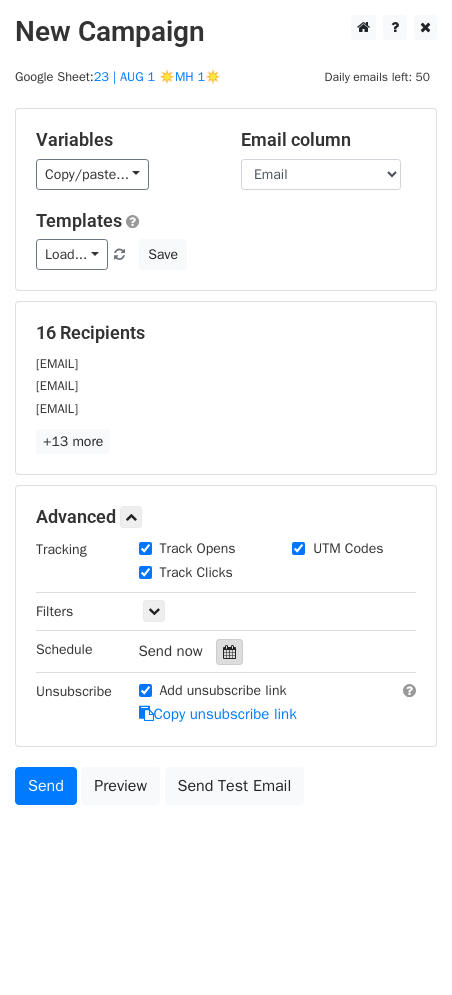 click at bounding box center [229, 652] 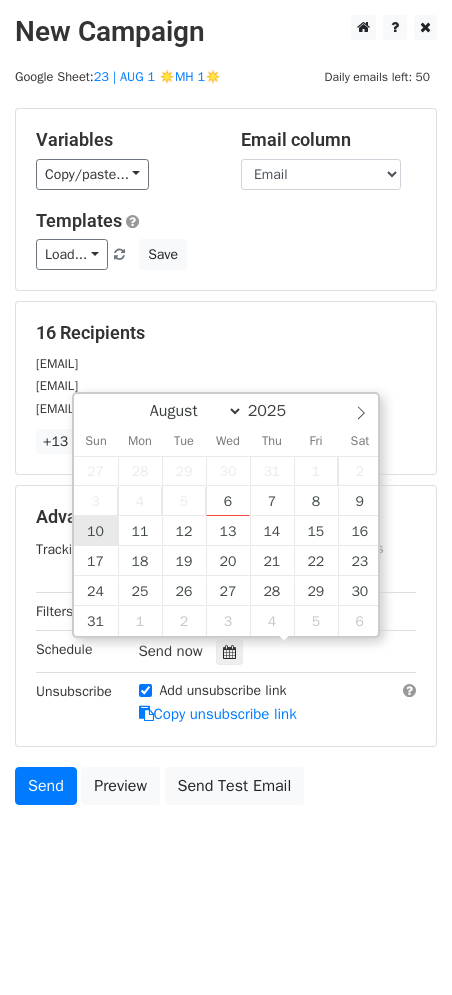type on "2025-08-10 12:00" 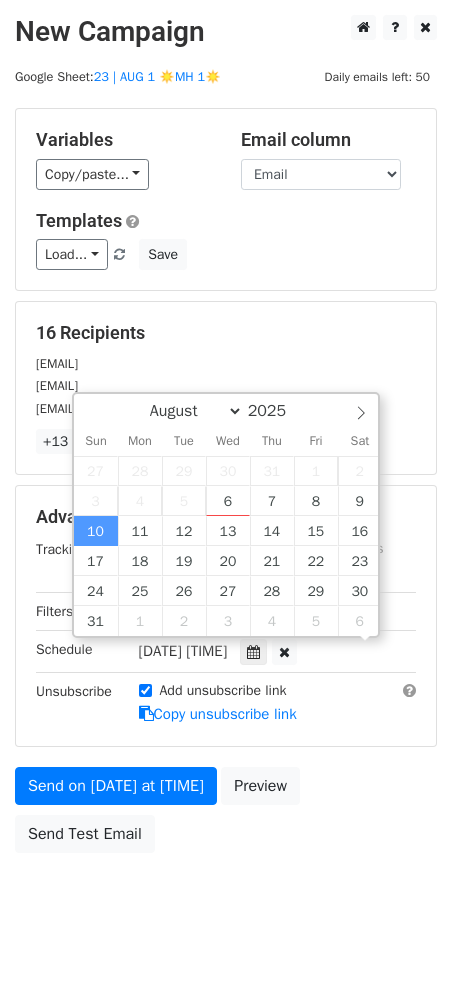 scroll, scrollTop: 0, scrollLeft: 0, axis: both 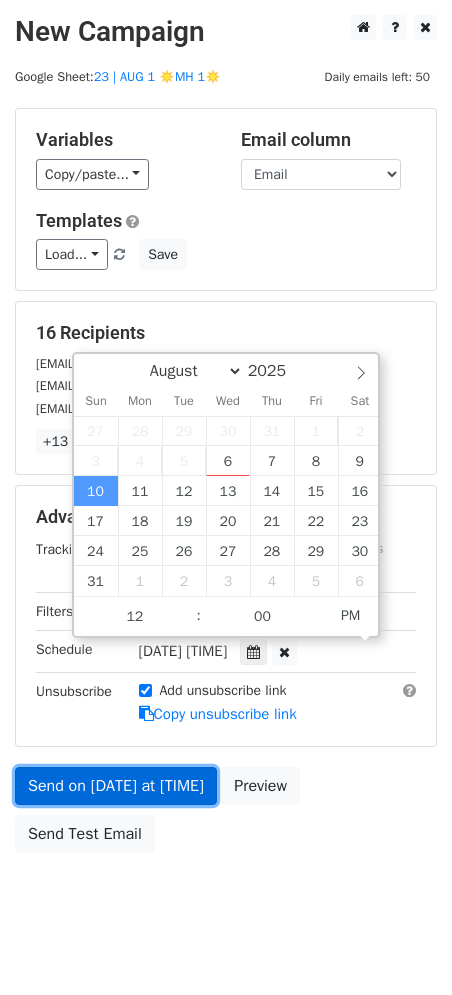 click on "Send on Aug 10 at 12:00pm" at bounding box center [116, 786] 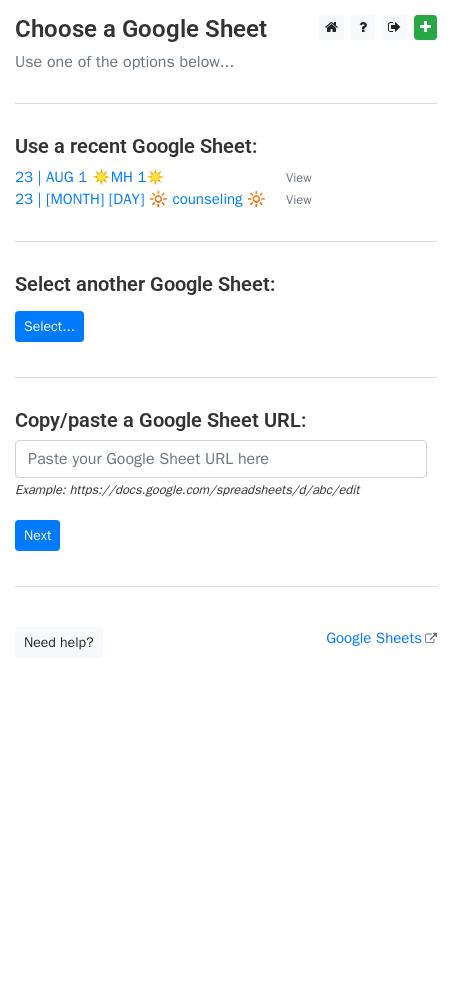 scroll, scrollTop: 0, scrollLeft: 0, axis: both 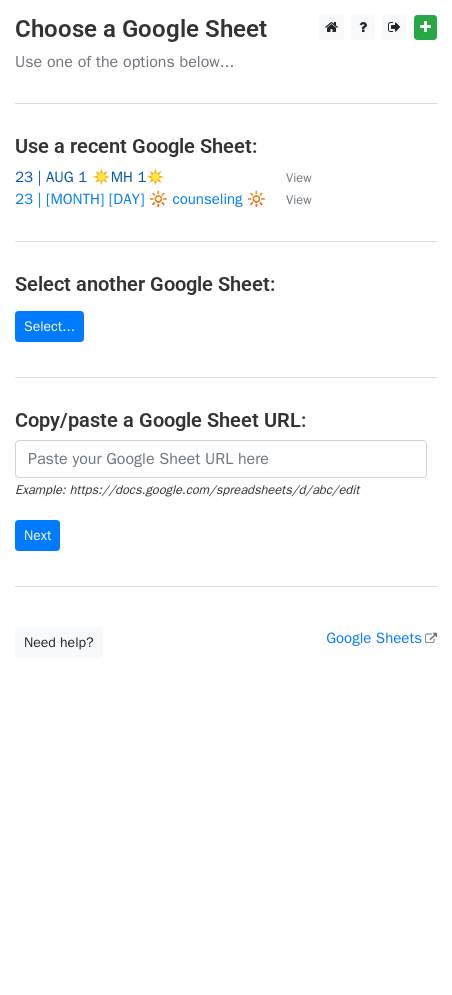 click on "23 | AUG 1 ☀️MH 1☀️" at bounding box center (90, 177) 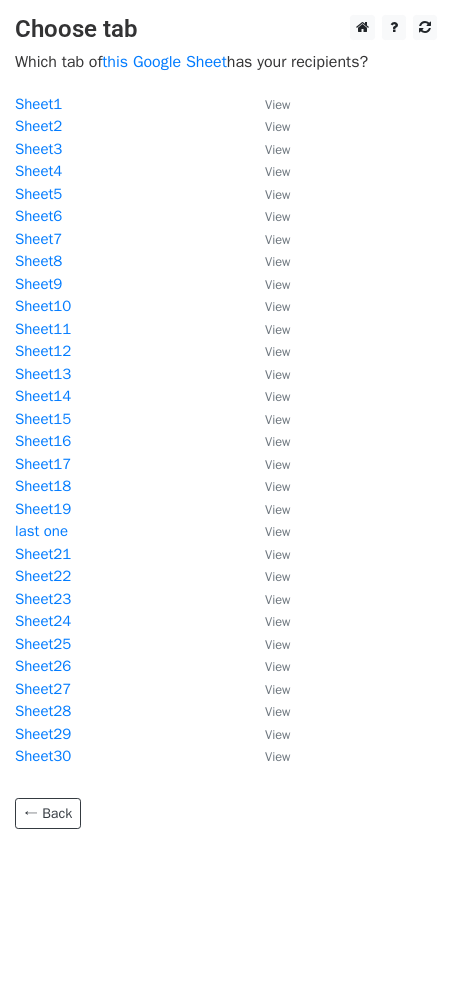 scroll, scrollTop: 0, scrollLeft: 0, axis: both 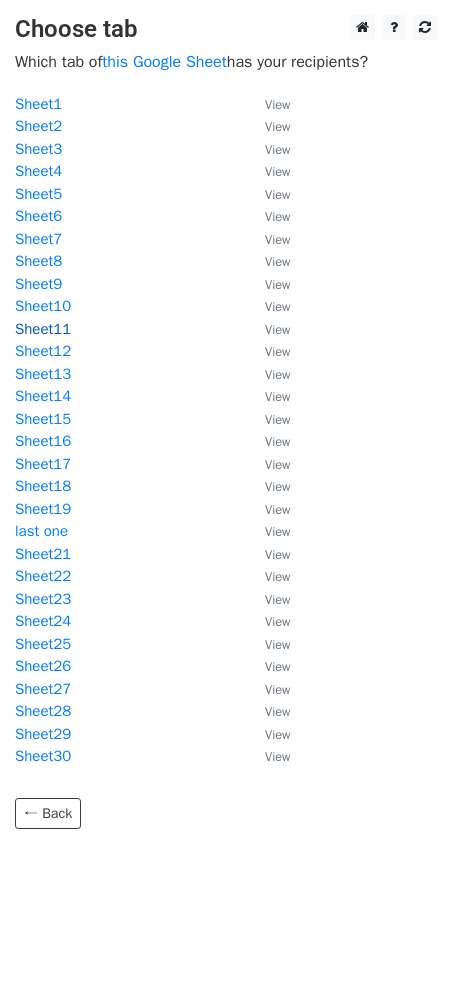 click on "Sheet11" at bounding box center [43, 329] 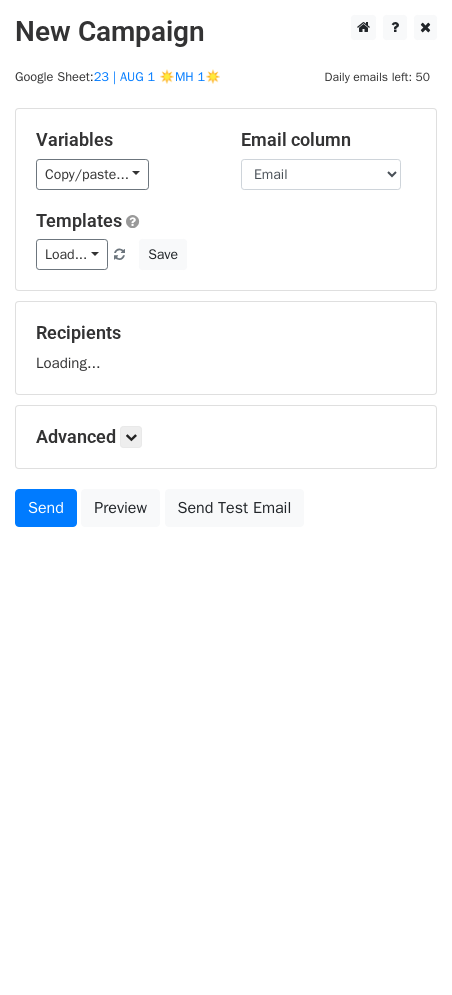 scroll, scrollTop: 0, scrollLeft: 0, axis: both 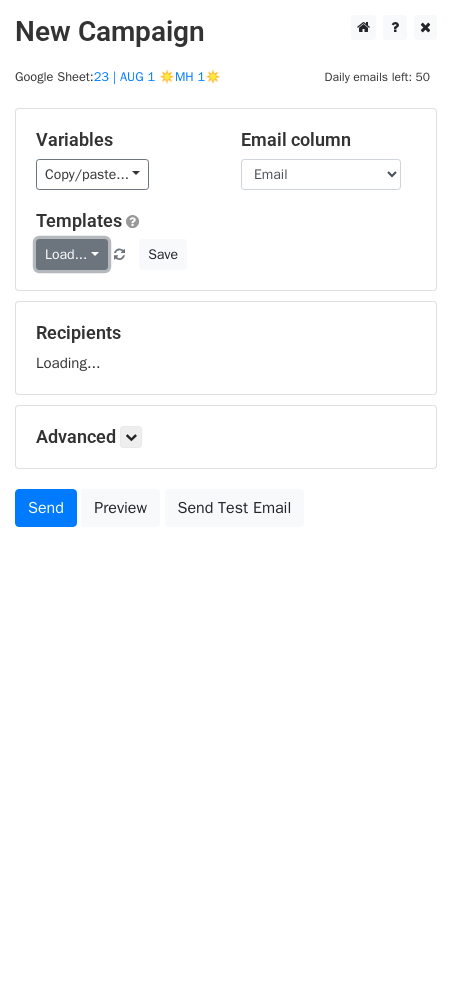 click on "Load..." at bounding box center (72, 254) 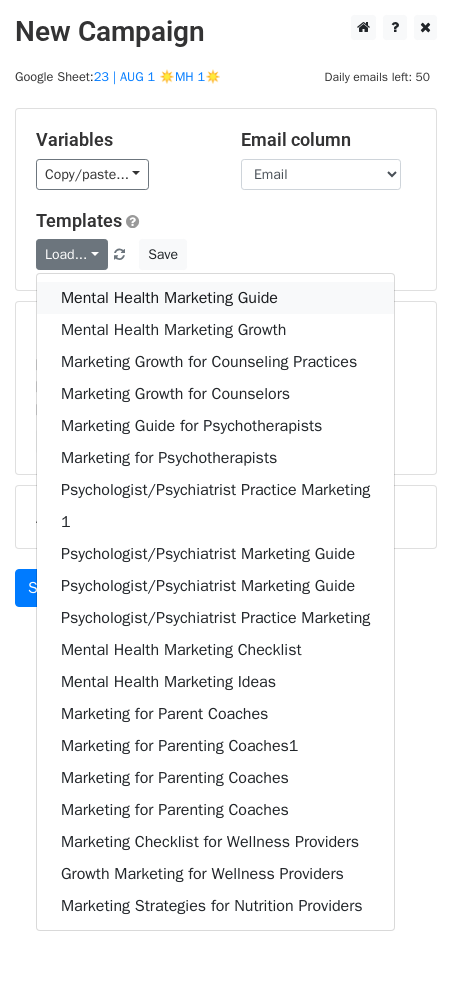 click on "Mental Health Marketing Guide" at bounding box center (215, 298) 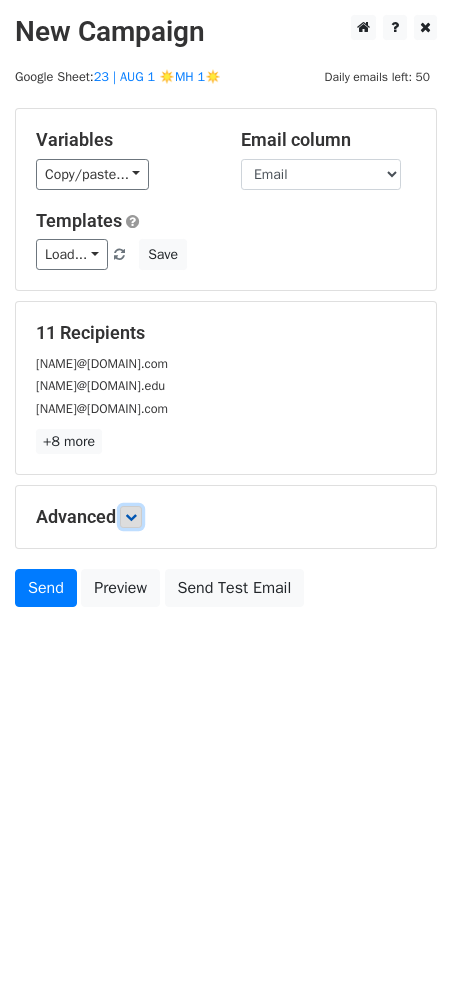 click at bounding box center [131, 517] 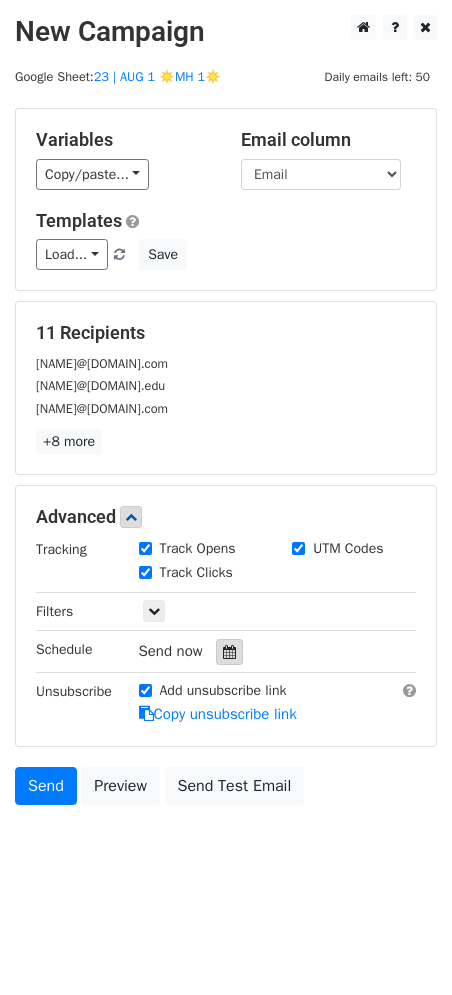 click at bounding box center (229, 652) 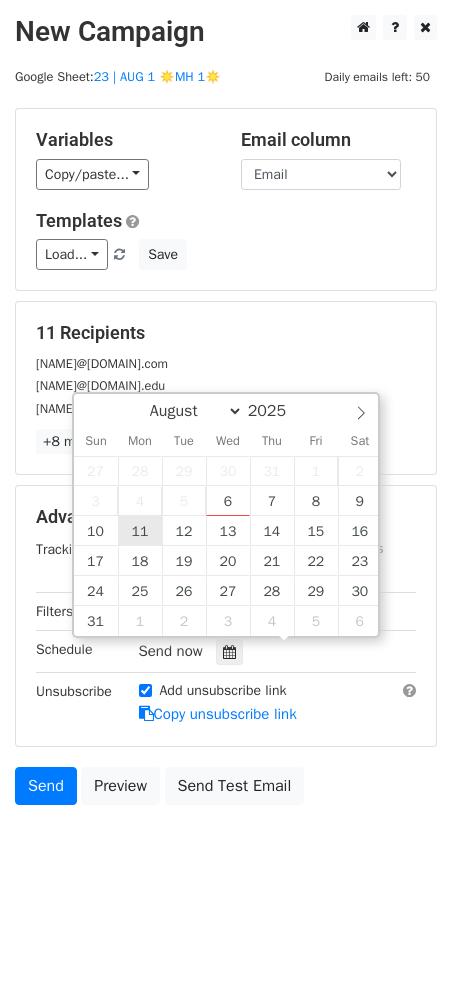 type on "2025-08-11 12:00" 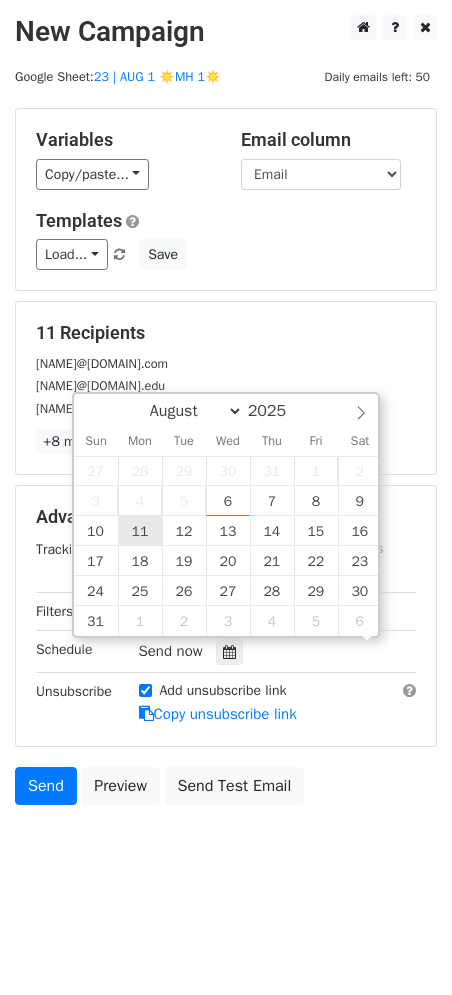 scroll, scrollTop: 0, scrollLeft: 0, axis: both 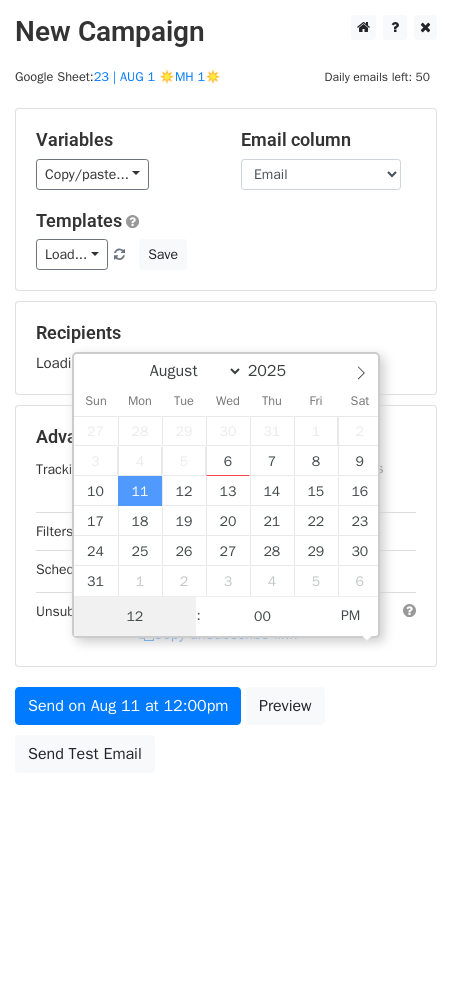 type on "1" 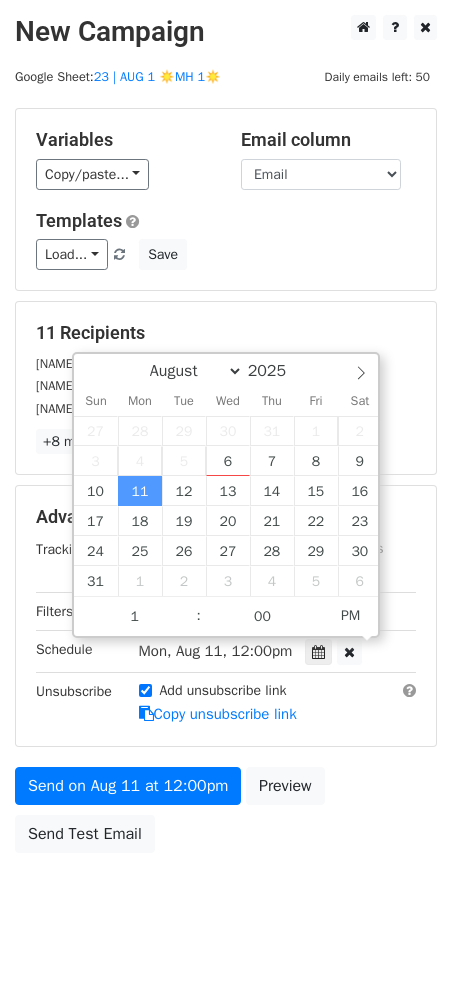 type on "2025-08-11 13:00" 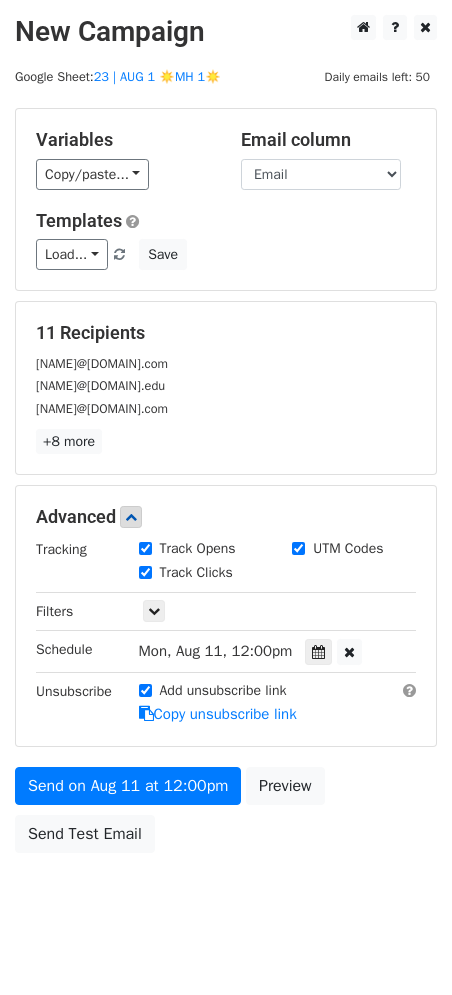 click on "Variables
Copy/paste...
{{Name}}
{{Email}}
Email column
Name
Email
Templates
Load...
Mental Health Marketing Guide
Mental Health Marketing Growth
Marketing Growth for Counseling Practices
Marketing Growth for Counselors
Marketing Guide for Psychotherapists
Marketing for Psychotherapists
Psychologist/Psychiatrist Practice Marketing
1
Psychologist/Psychiatrist Marketing Guide
Psychologist/Psychiatrist Marketing Guide
Psychologist/Psychiatrist Practice Marketing
Mental Health Marketing Checklist
Mental Health Marketing Ideas
Marketing for Parent Coaches
Marketing for Parenting Coaches1
Marketing for Parenting Coaches
Marketing for Parenting Coaches
Marketing Checklist for Wellness Providers
Growth Marketing for Wellness Providers
Marketing Strategies for Nutrition Providers
Save
11 Recipients
shannon.kyle.hurley@gmail.com
shannon.m.moore@jsums.edu" at bounding box center (226, 485) 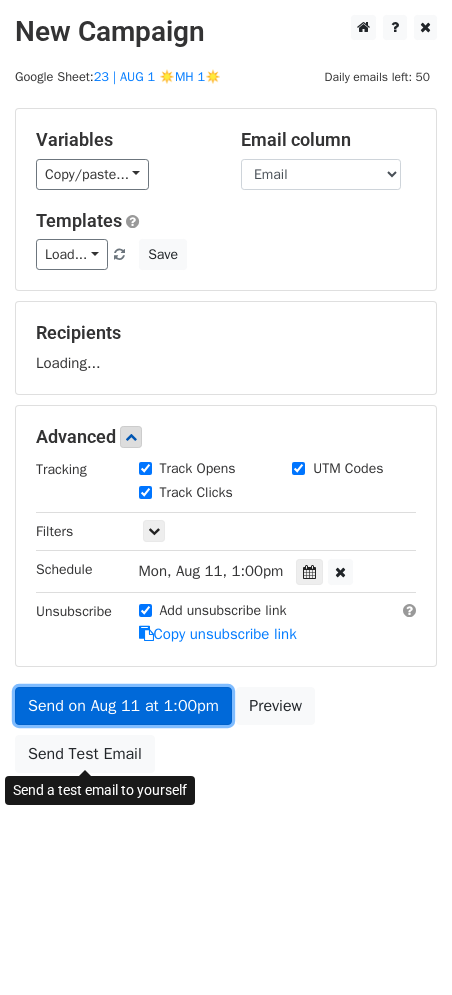 click on "Send on Aug 11 at 1:00pm" at bounding box center [123, 706] 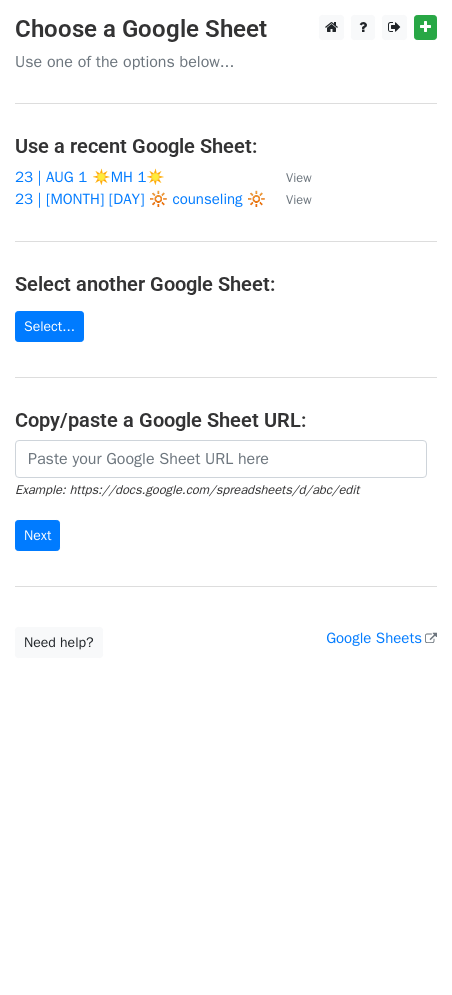 scroll, scrollTop: 0, scrollLeft: 0, axis: both 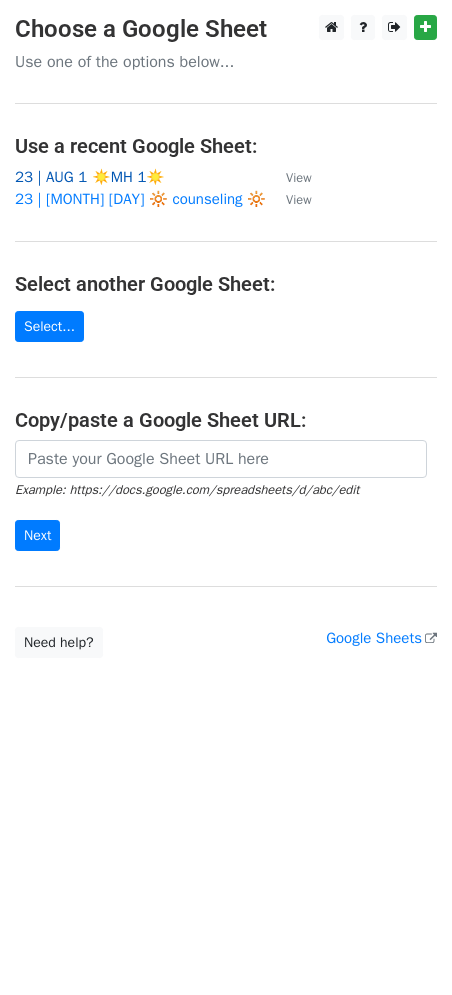 click on "23 | AUG 1 ☀️MH 1☀️" at bounding box center (90, 177) 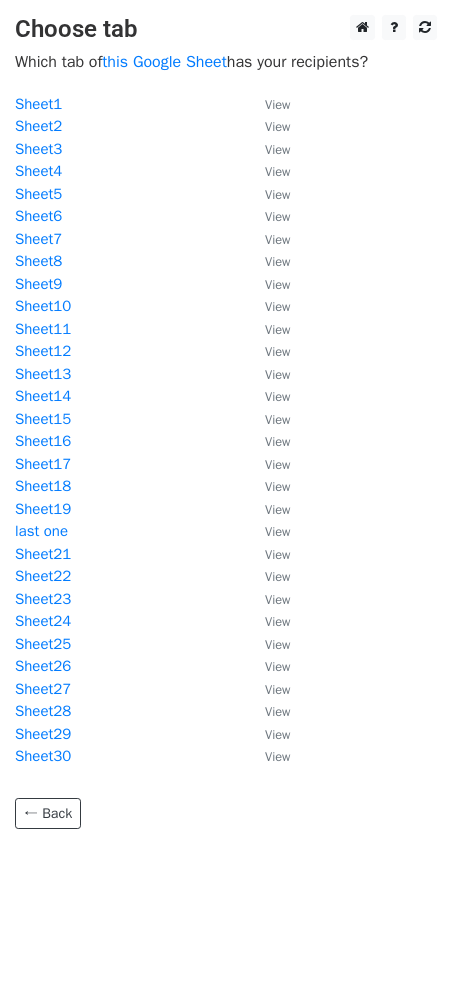 scroll, scrollTop: 0, scrollLeft: 0, axis: both 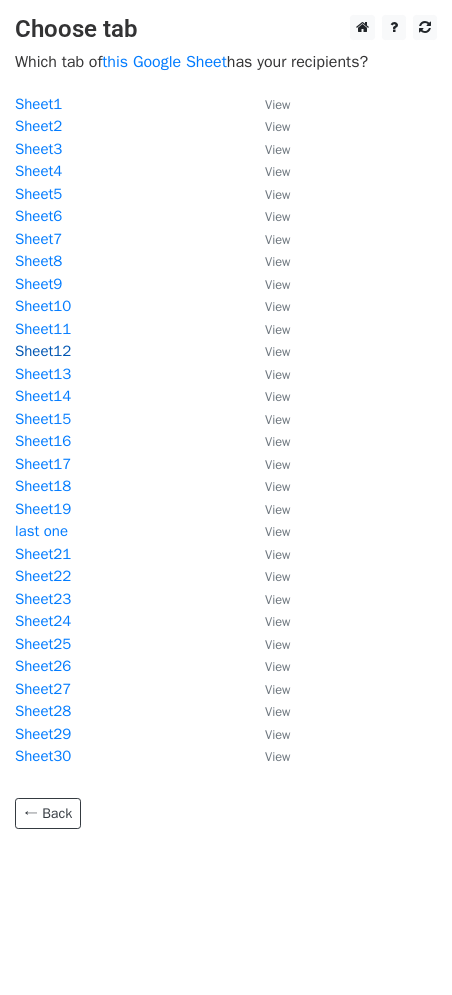 click on "Sheet12" at bounding box center (43, 351) 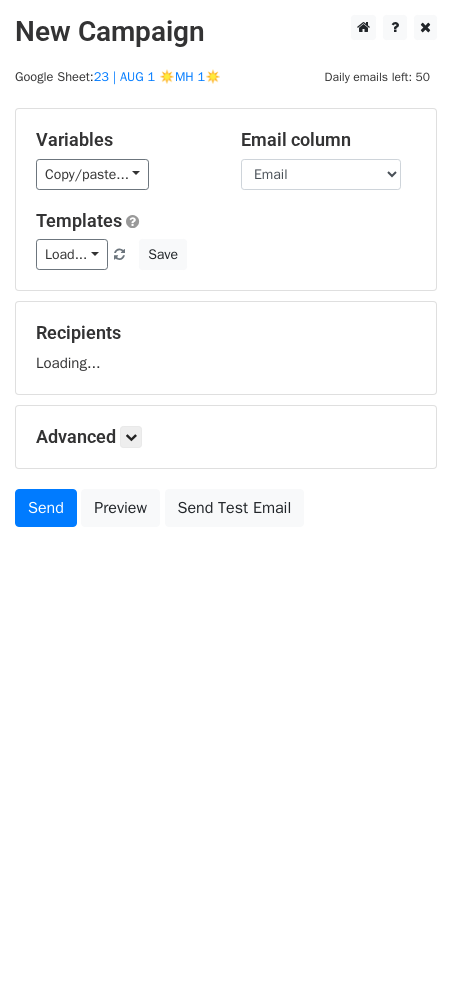 scroll, scrollTop: 0, scrollLeft: 0, axis: both 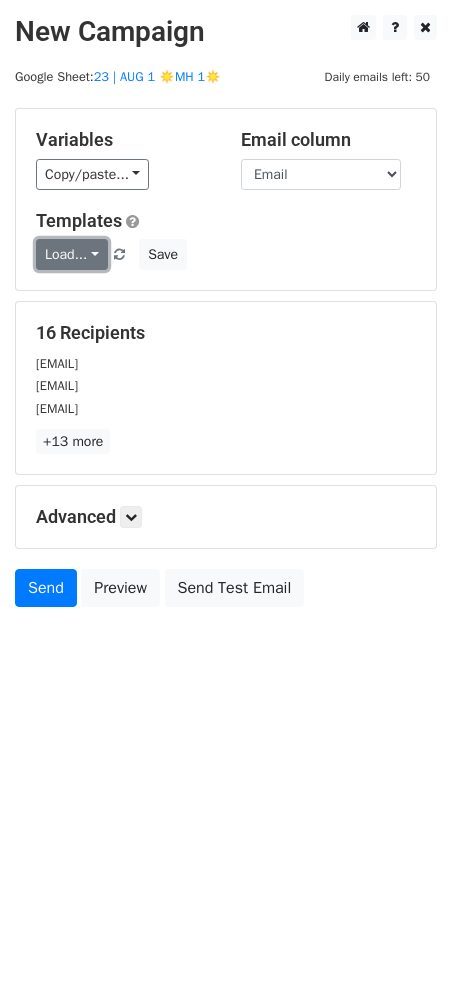 click on "Load..." at bounding box center [72, 254] 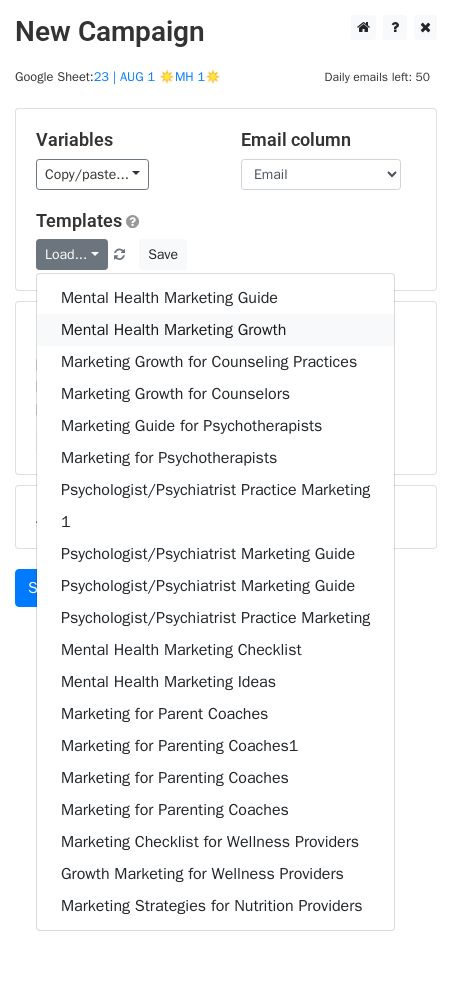 click on "Mental Health Marketing Growth" at bounding box center (215, 330) 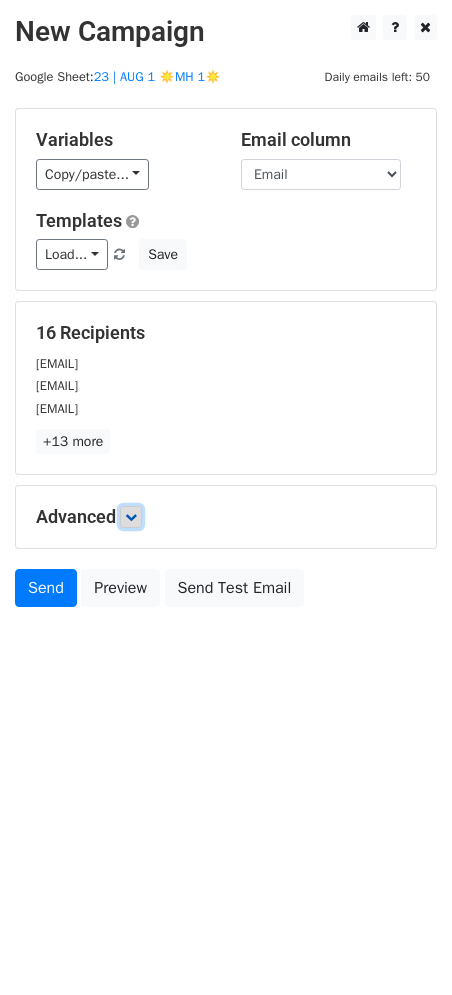 click at bounding box center [131, 517] 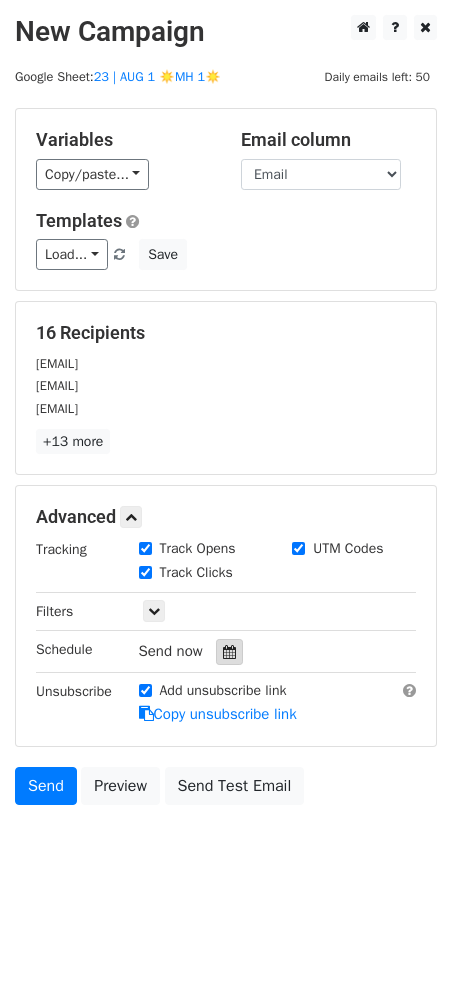 click at bounding box center [229, 652] 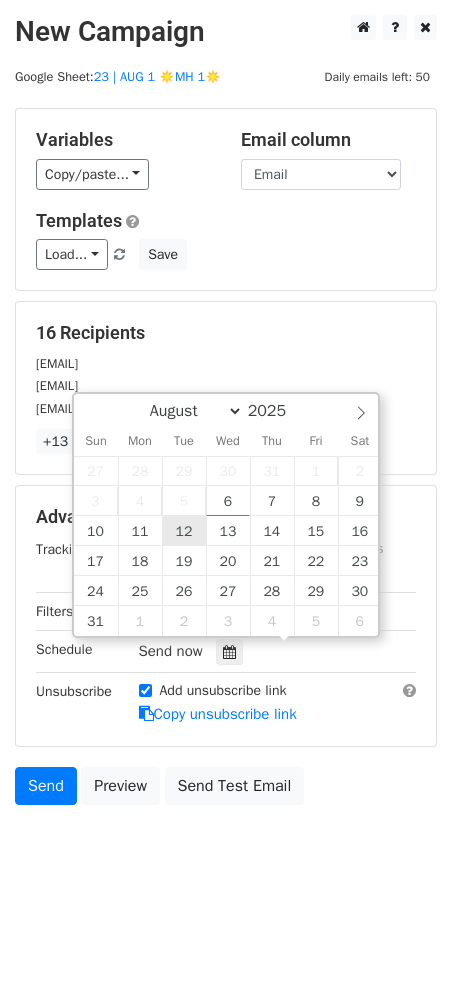 type on "2025-08-12 12:00" 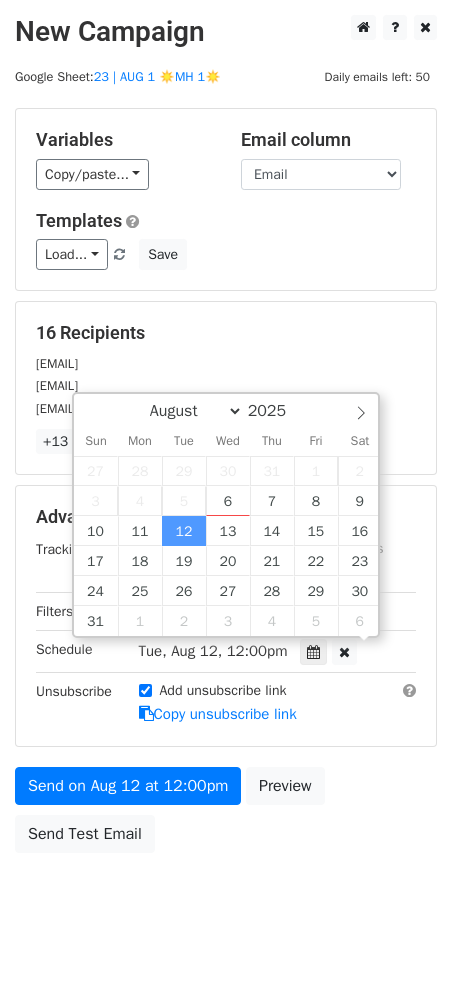 scroll, scrollTop: 0, scrollLeft: 0, axis: both 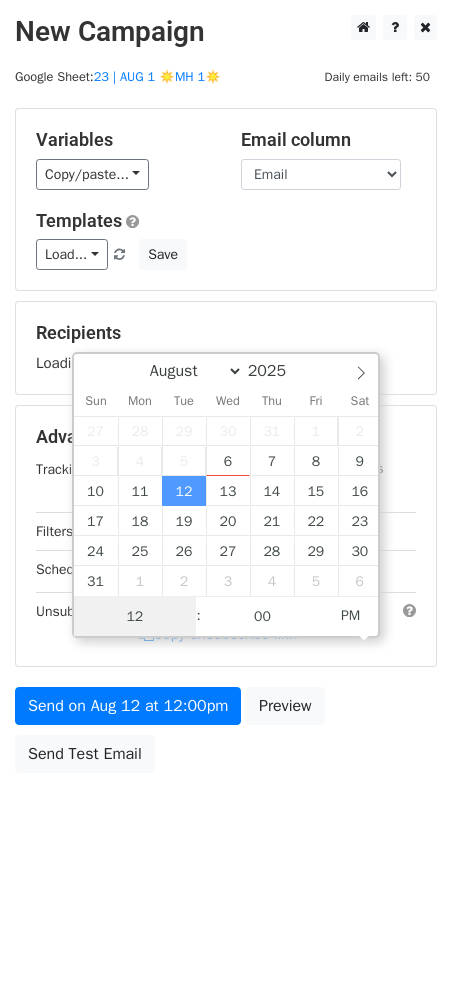 type on "2" 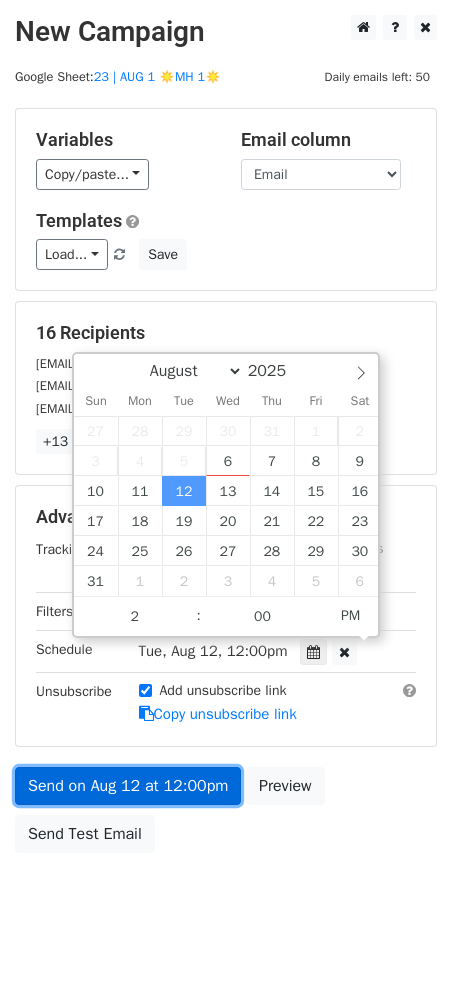 type on "2025-08-12 14:00" 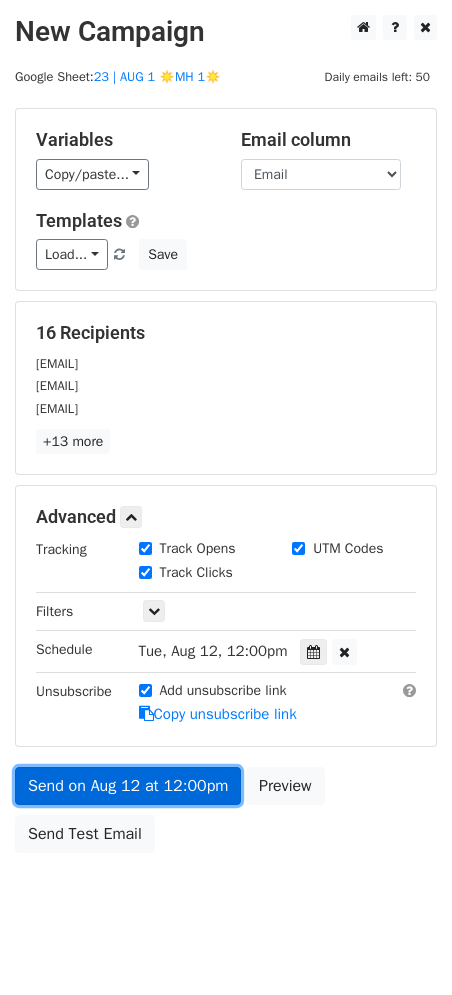 click on "Send on Aug 12 at 12:00pm" at bounding box center [128, 786] 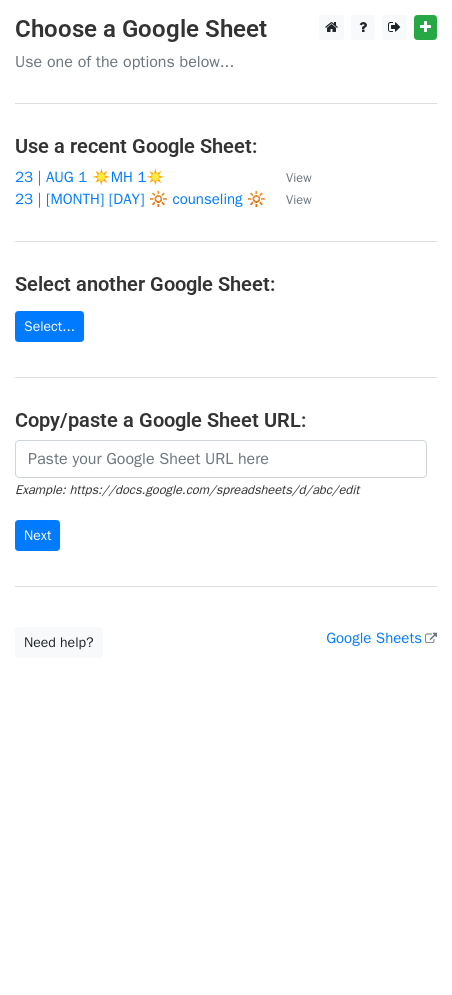 scroll, scrollTop: 0, scrollLeft: 0, axis: both 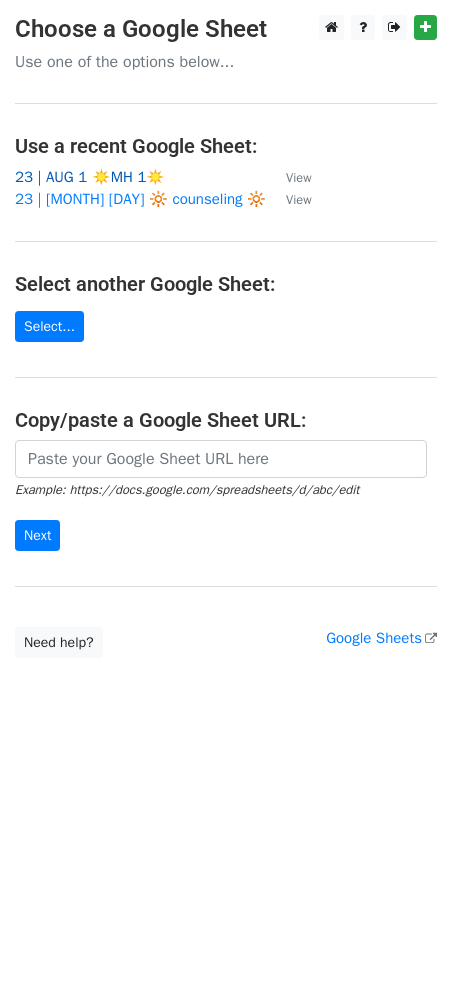 click on "23 | AUG 1 ☀️MH 1☀️" at bounding box center [90, 177] 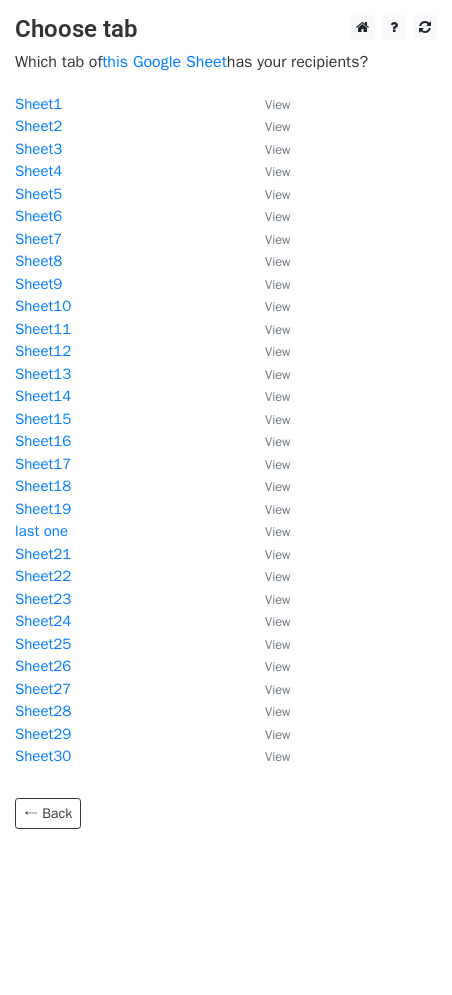 scroll, scrollTop: 0, scrollLeft: 0, axis: both 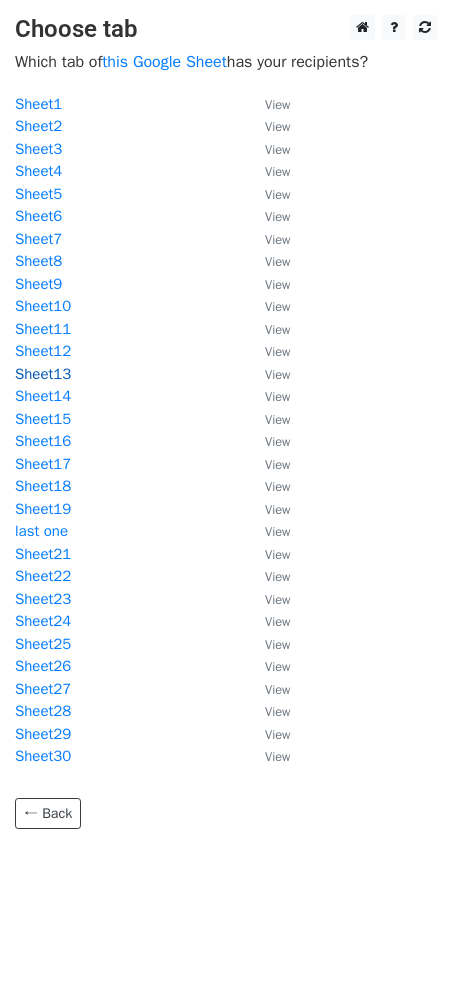 click on "Sheet13" at bounding box center [43, 374] 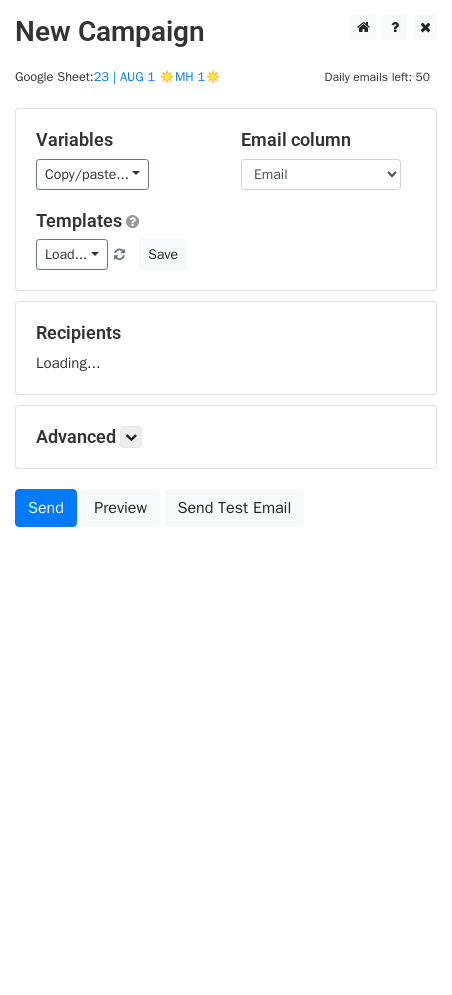 scroll, scrollTop: 0, scrollLeft: 0, axis: both 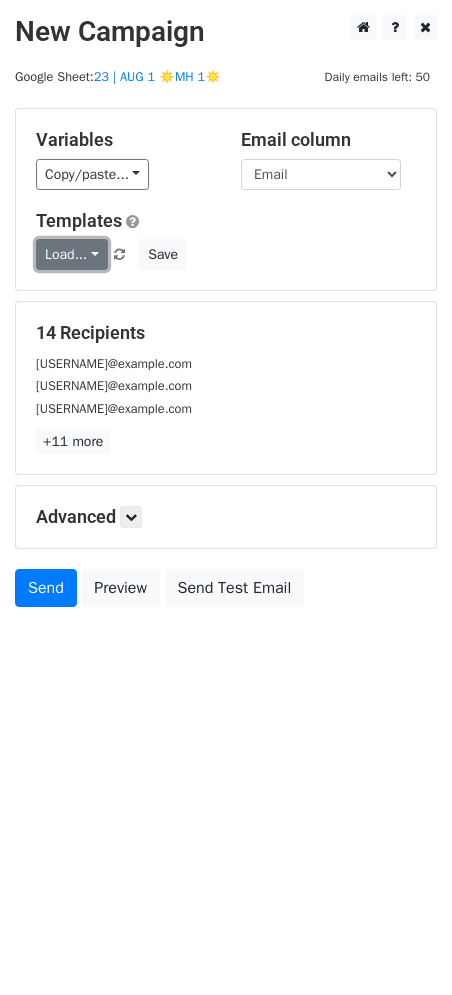 click on "Load..." at bounding box center [72, 254] 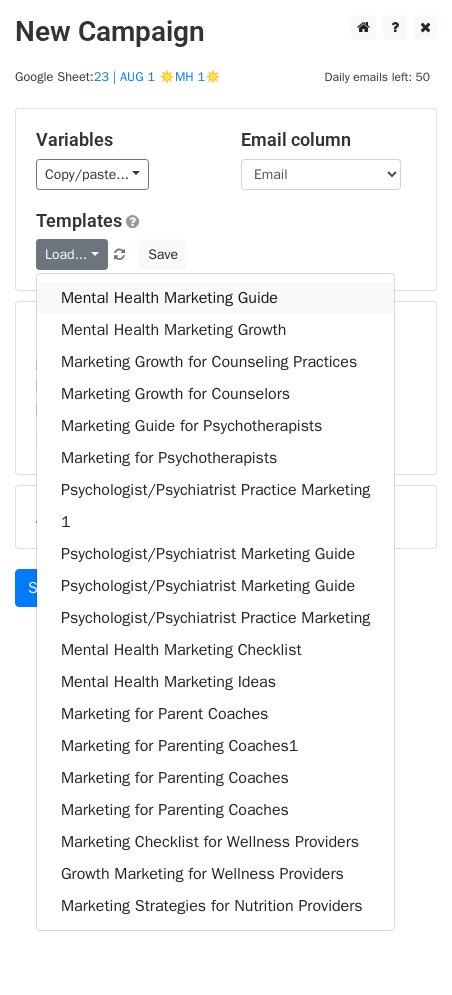 click on "Mental Health Marketing Guide" at bounding box center [215, 298] 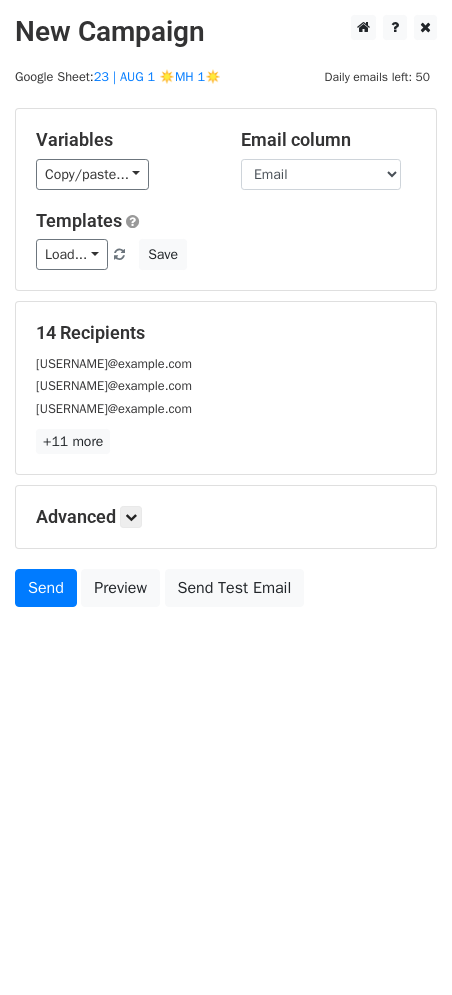 click on "Advanced
Tracking
Track Opens
UTM Codes
Track Clicks
Filters
Only include spreadsheet rows that match the following filters:
Schedule
Send now
Unsubscribe
Add unsubscribe link
Copy unsubscribe link" at bounding box center [226, 517] 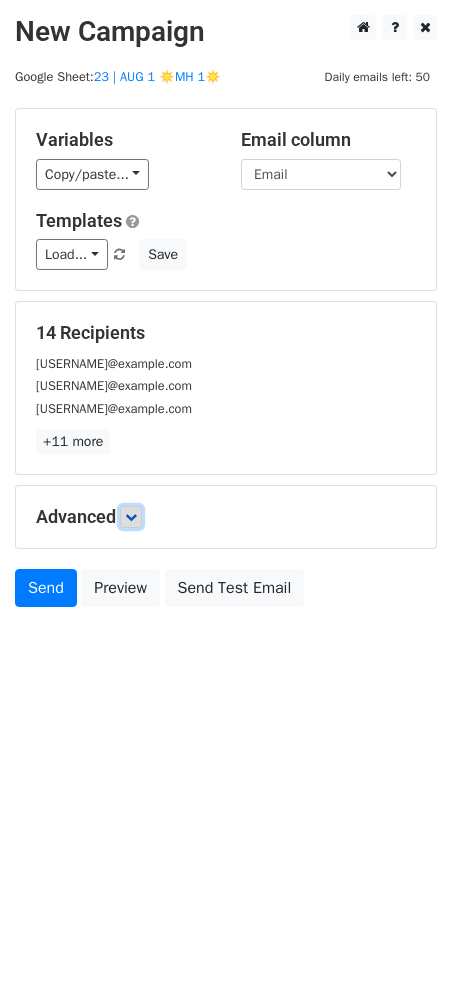 click at bounding box center [131, 517] 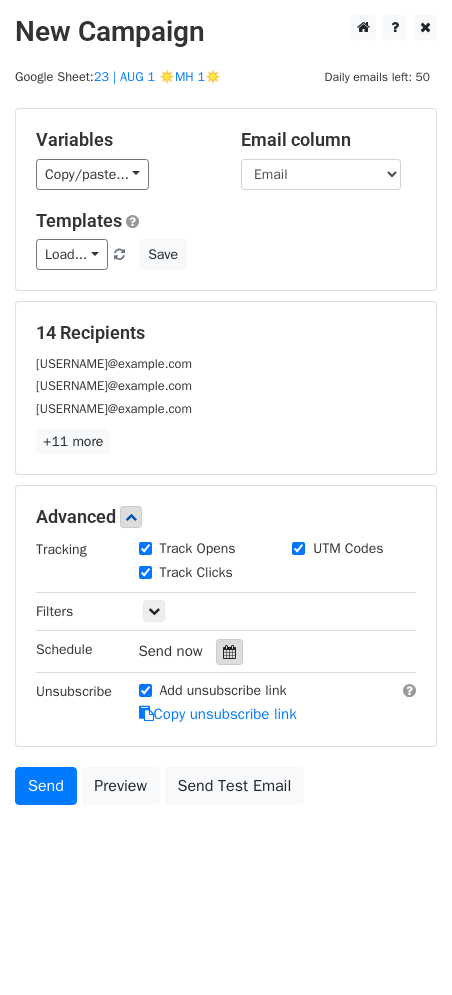 click at bounding box center (229, 652) 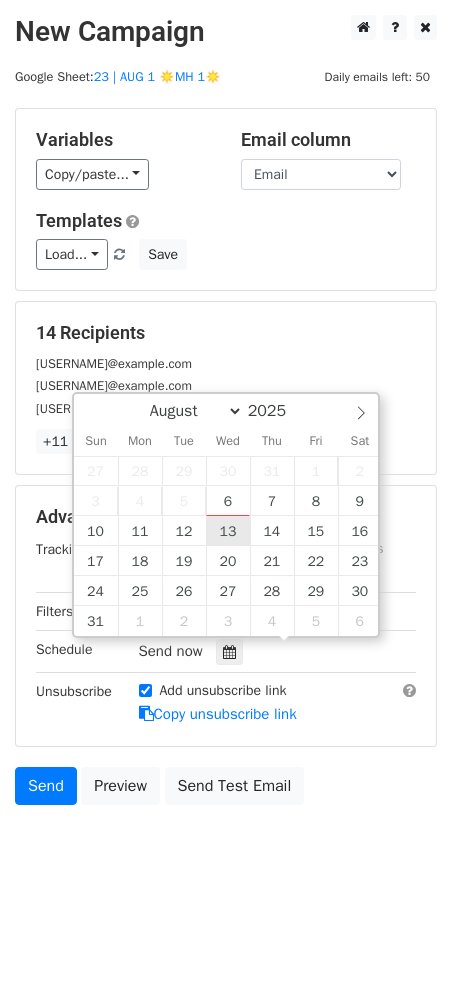 type on "[DATE] [TIME]" 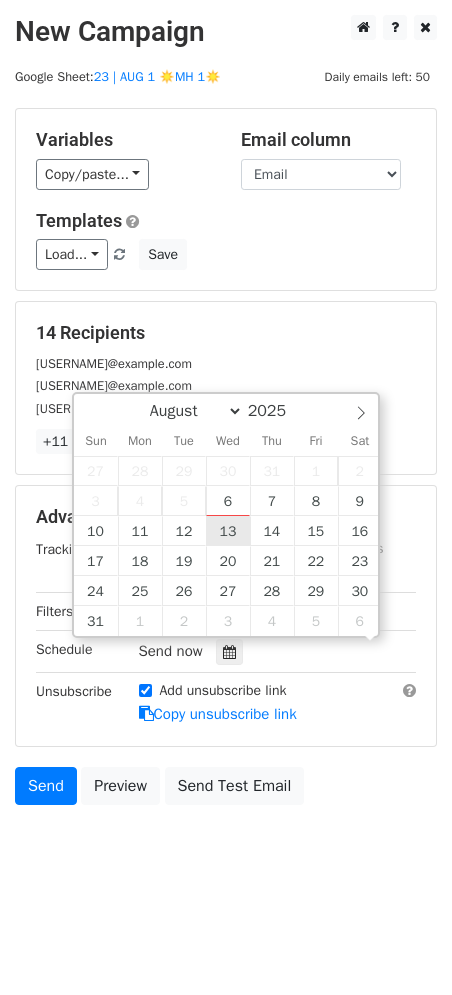 scroll, scrollTop: 0, scrollLeft: 0, axis: both 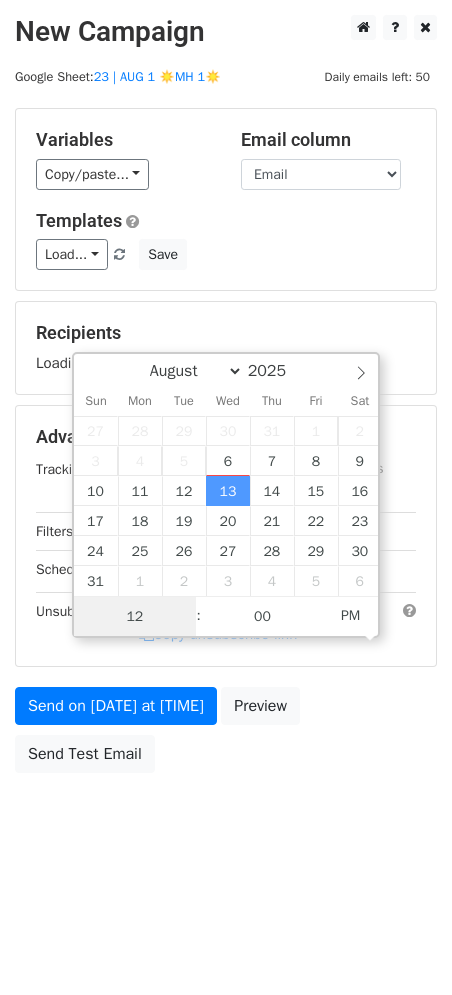 type on "2" 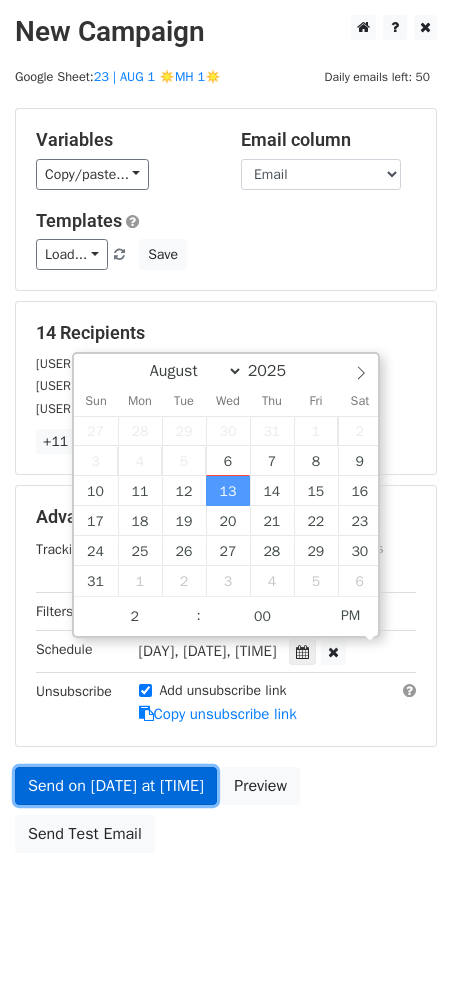 type on "[DATE] [TIME]" 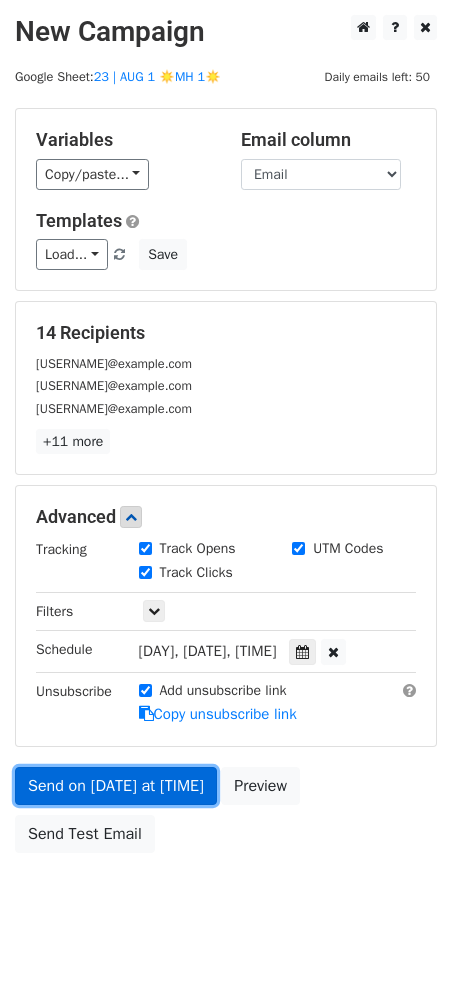 click on "Send on [DATE] at [TIME]" at bounding box center (116, 786) 